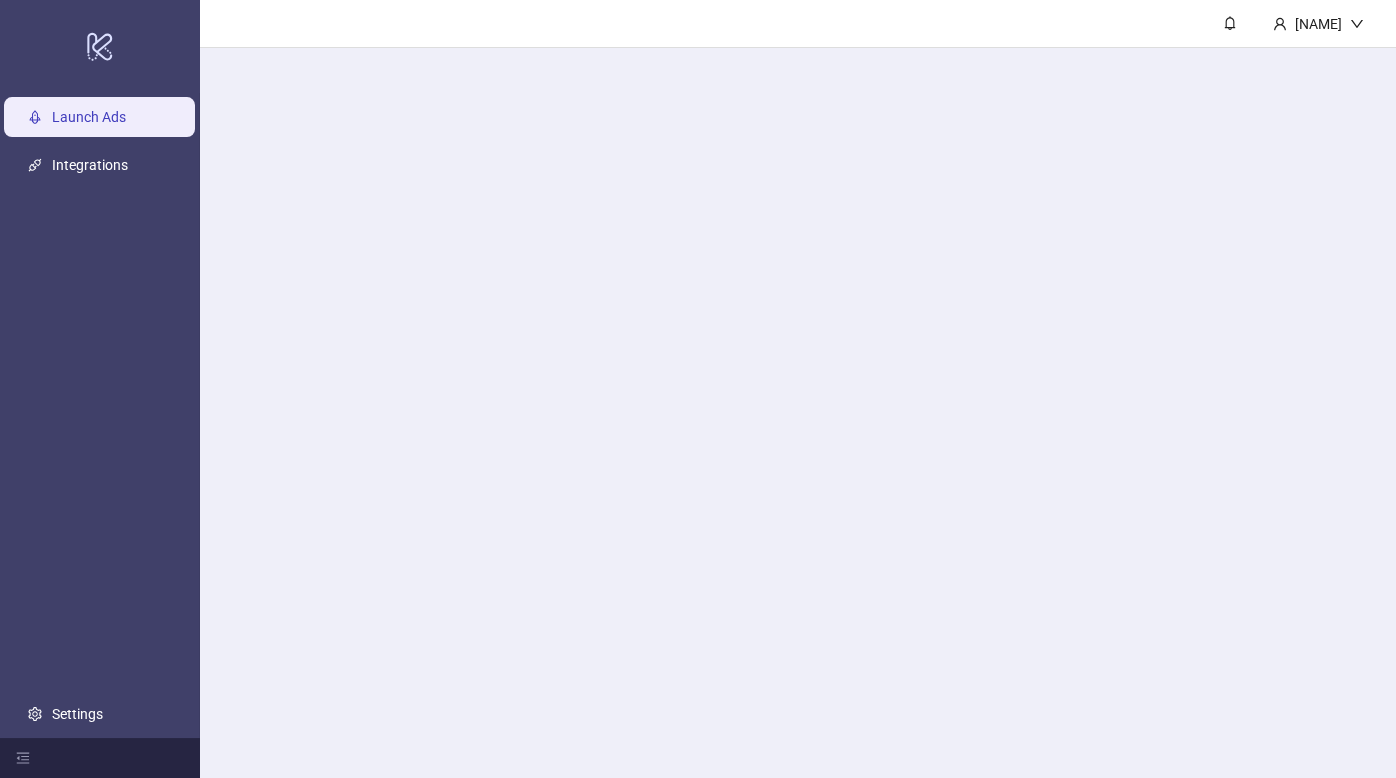 scroll, scrollTop: 0, scrollLeft: 0, axis: both 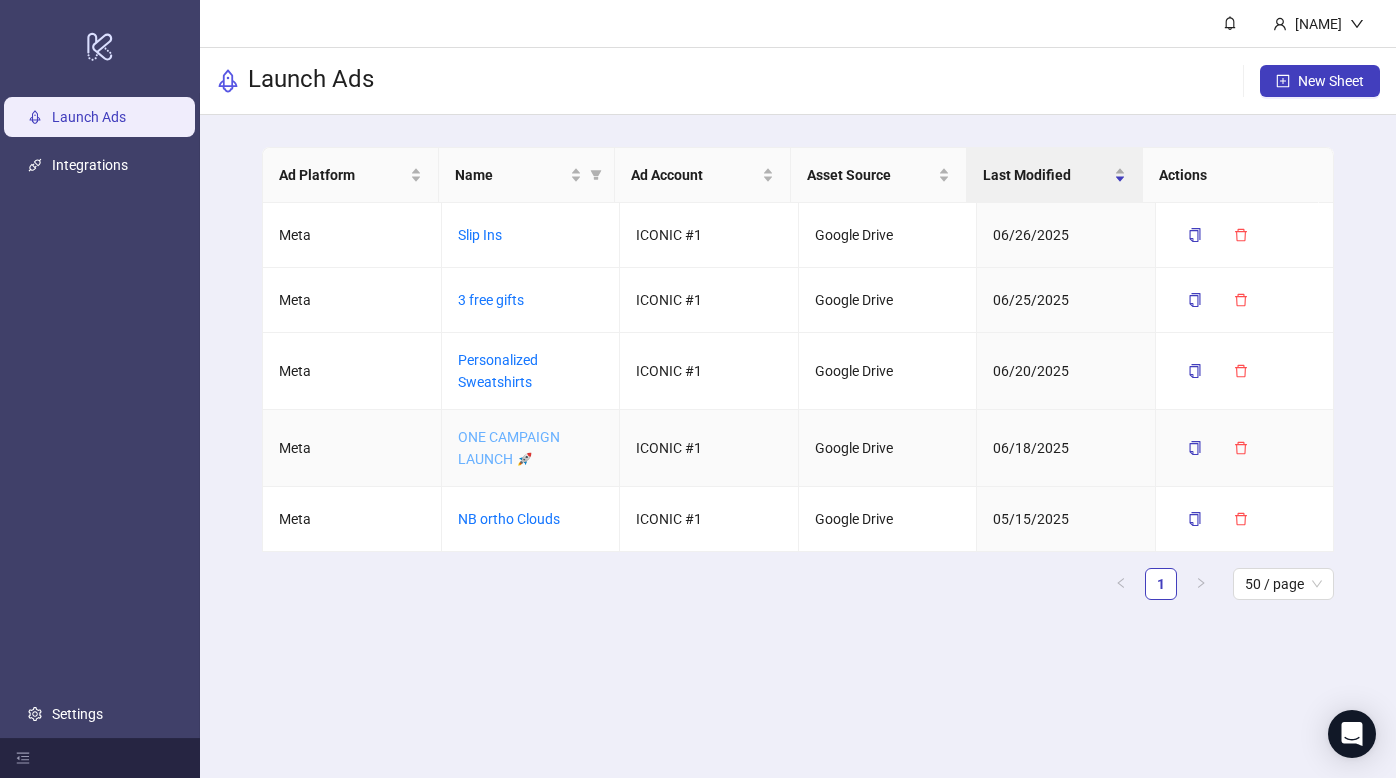 click on "ONE CAMPAIGN LAUNCH 🚀" at bounding box center (509, 448) 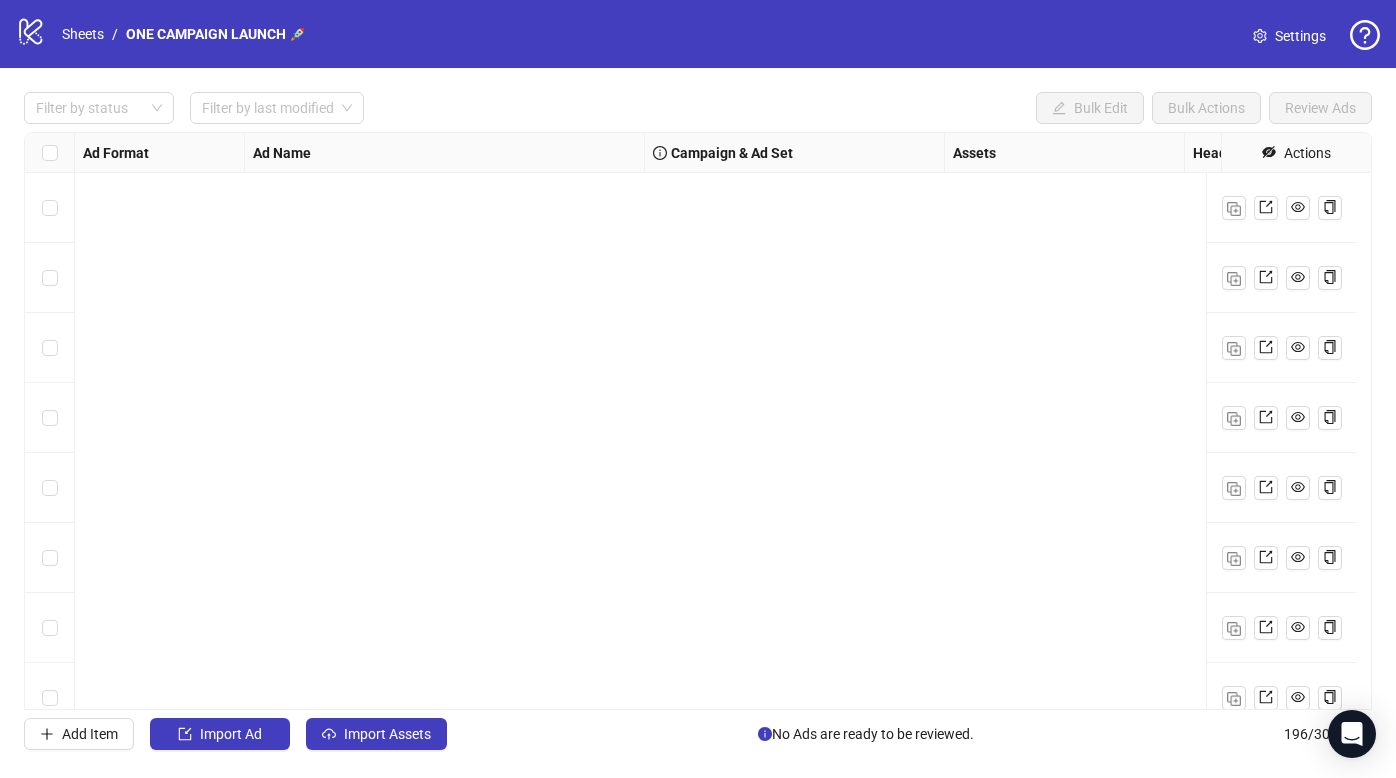 scroll, scrollTop: 13199, scrollLeft: 0, axis: vertical 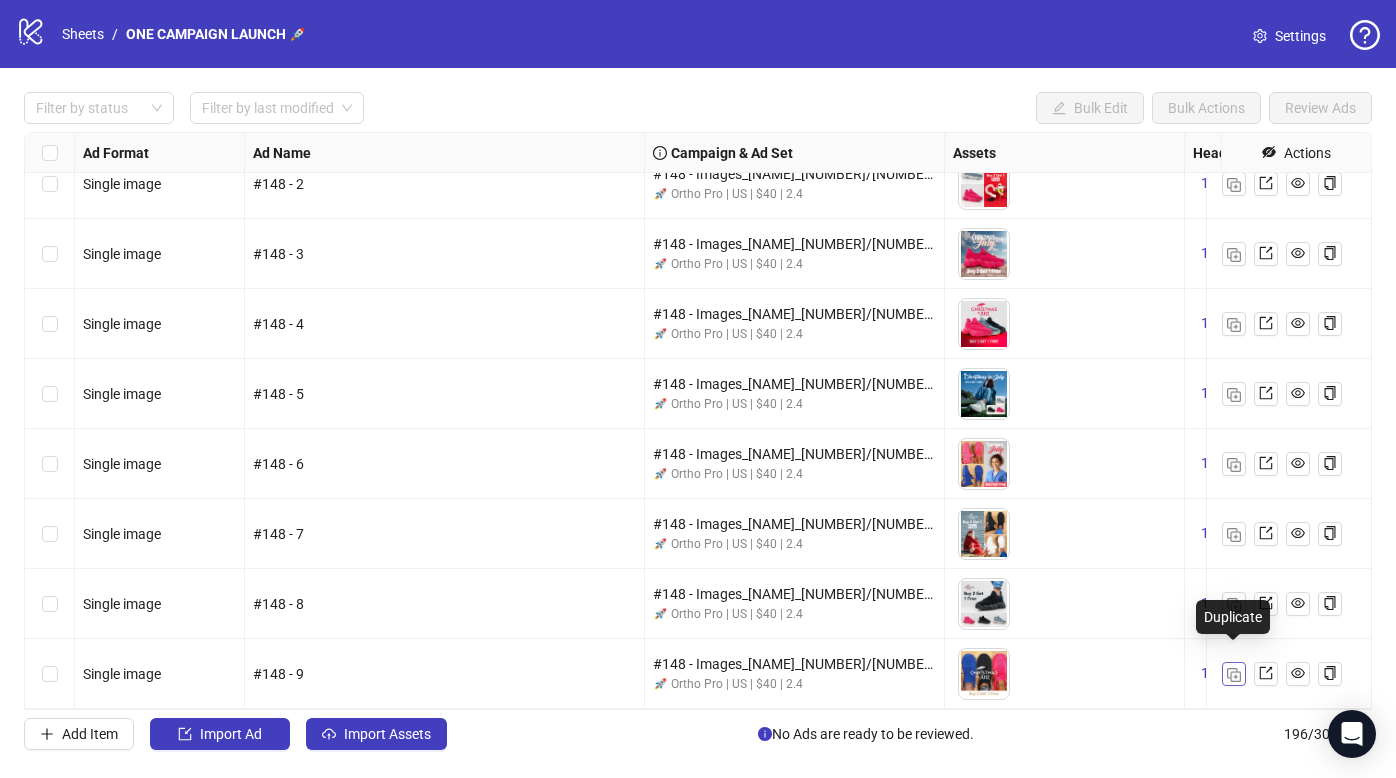 click at bounding box center (1234, 675) 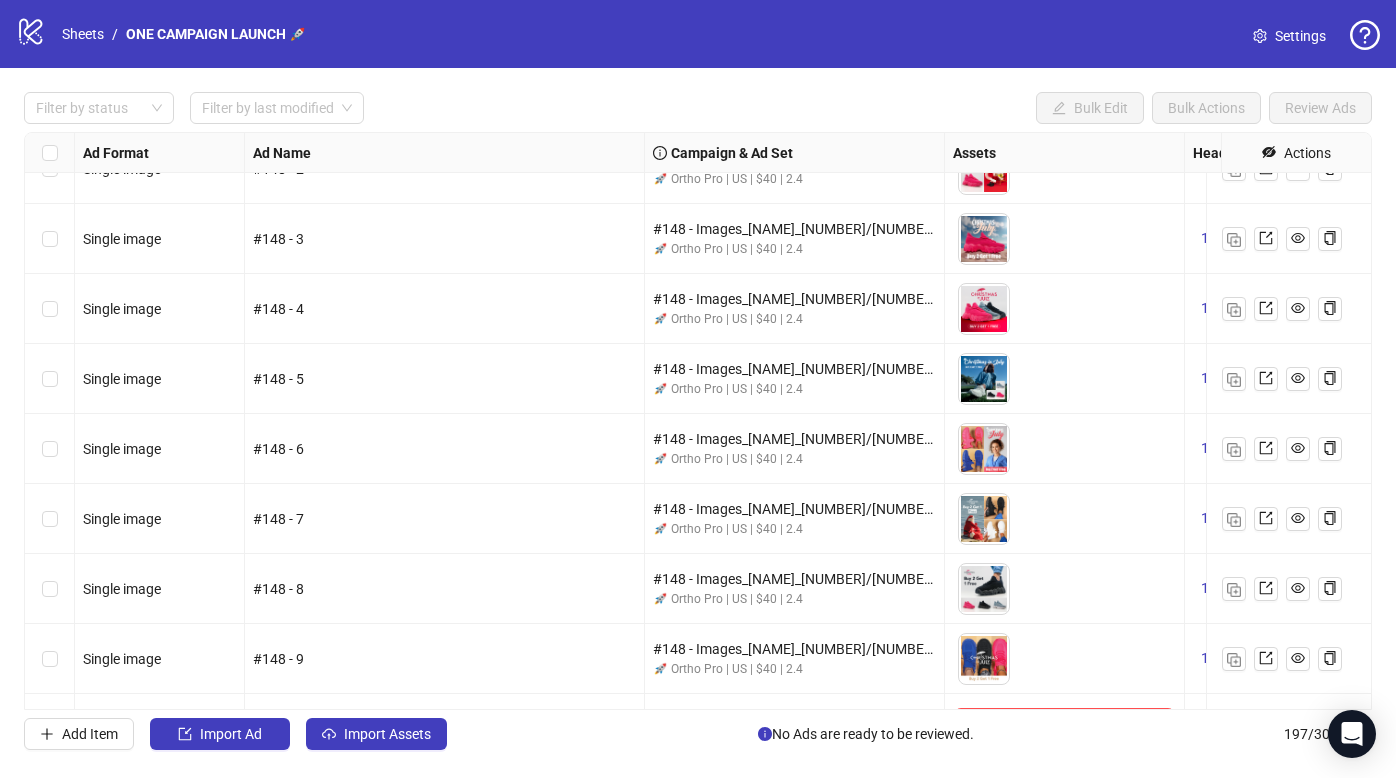 scroll, scrollTop: 13269, scrollLeft: 0, axis: vertical 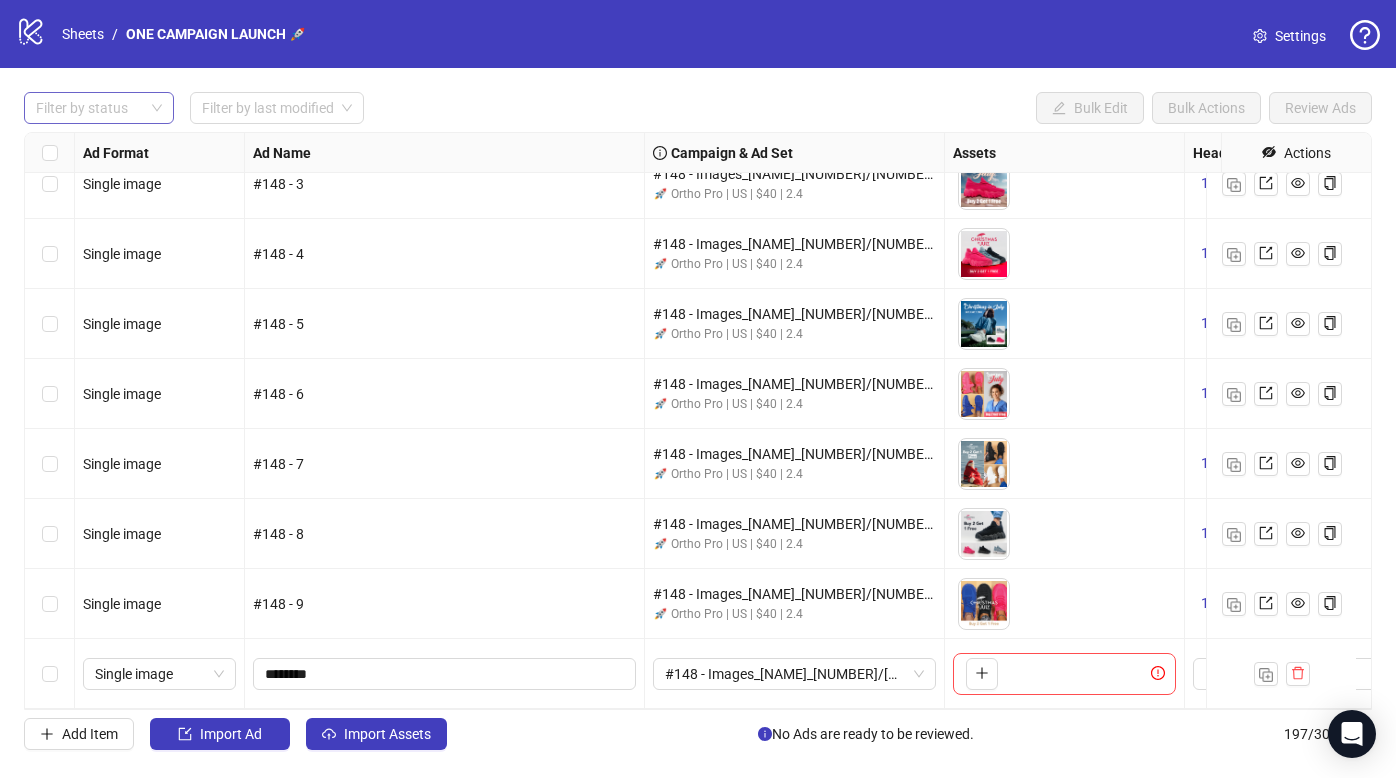 click at bounding box center (88, 108) 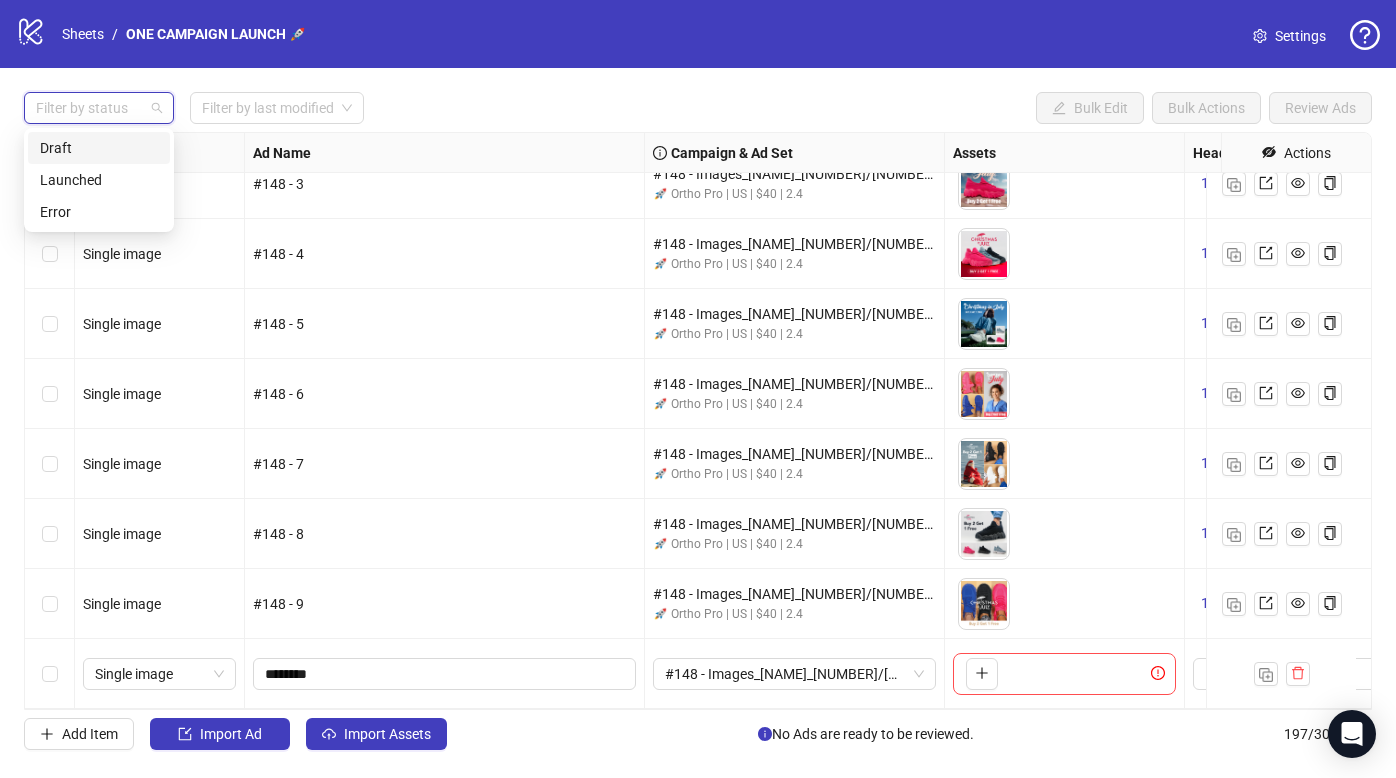 click on "Draft" at bounding box center [99, 148] 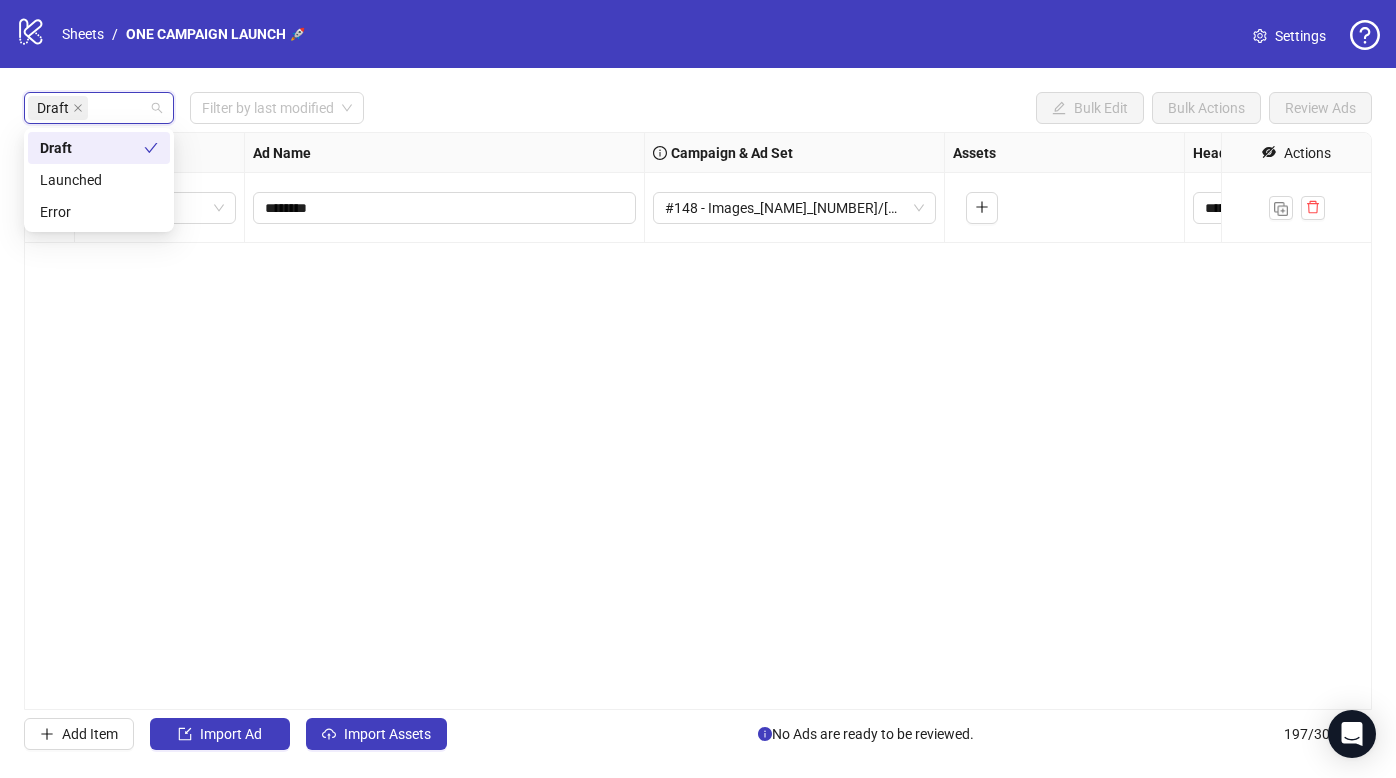 scroll, scrollTop: 0, scrollLeft: 0, axis: both 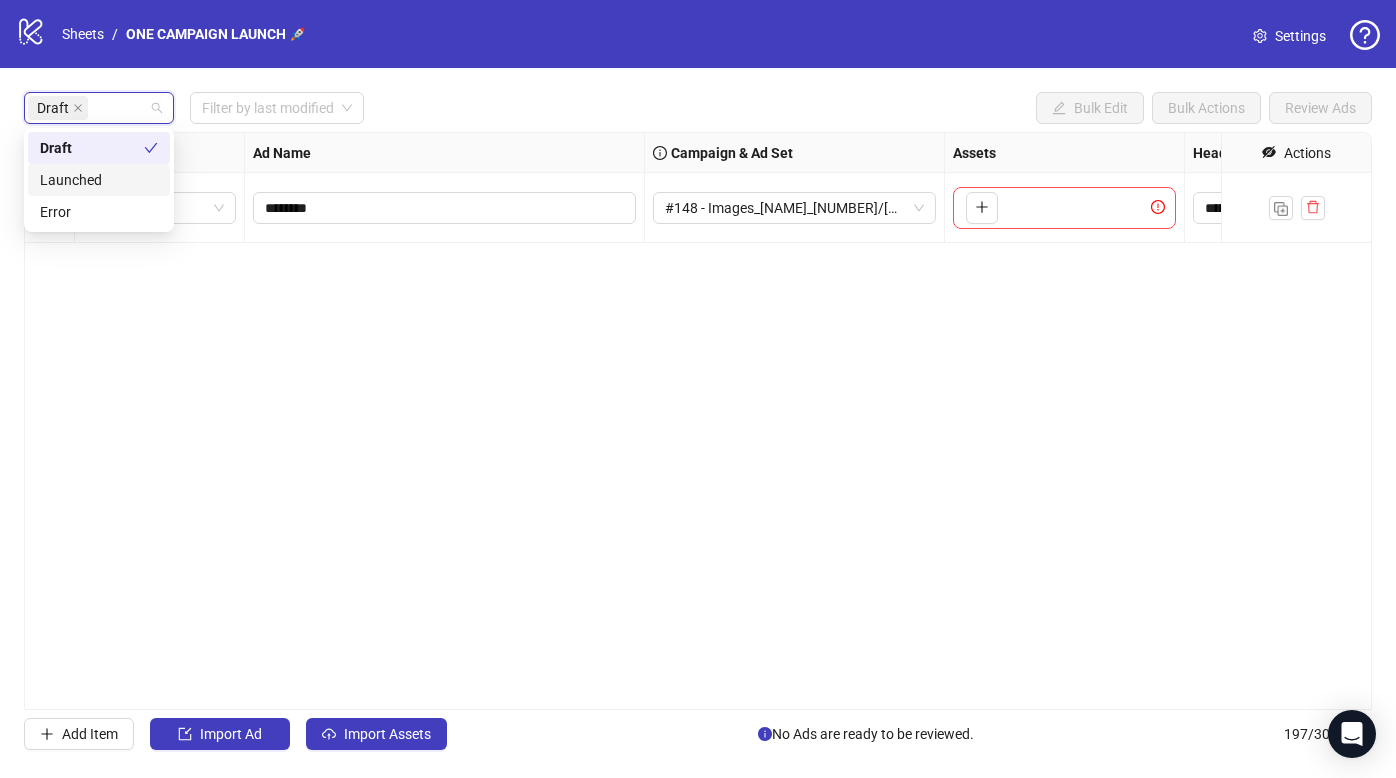 click on "**********" at bounding box center [698, 421] 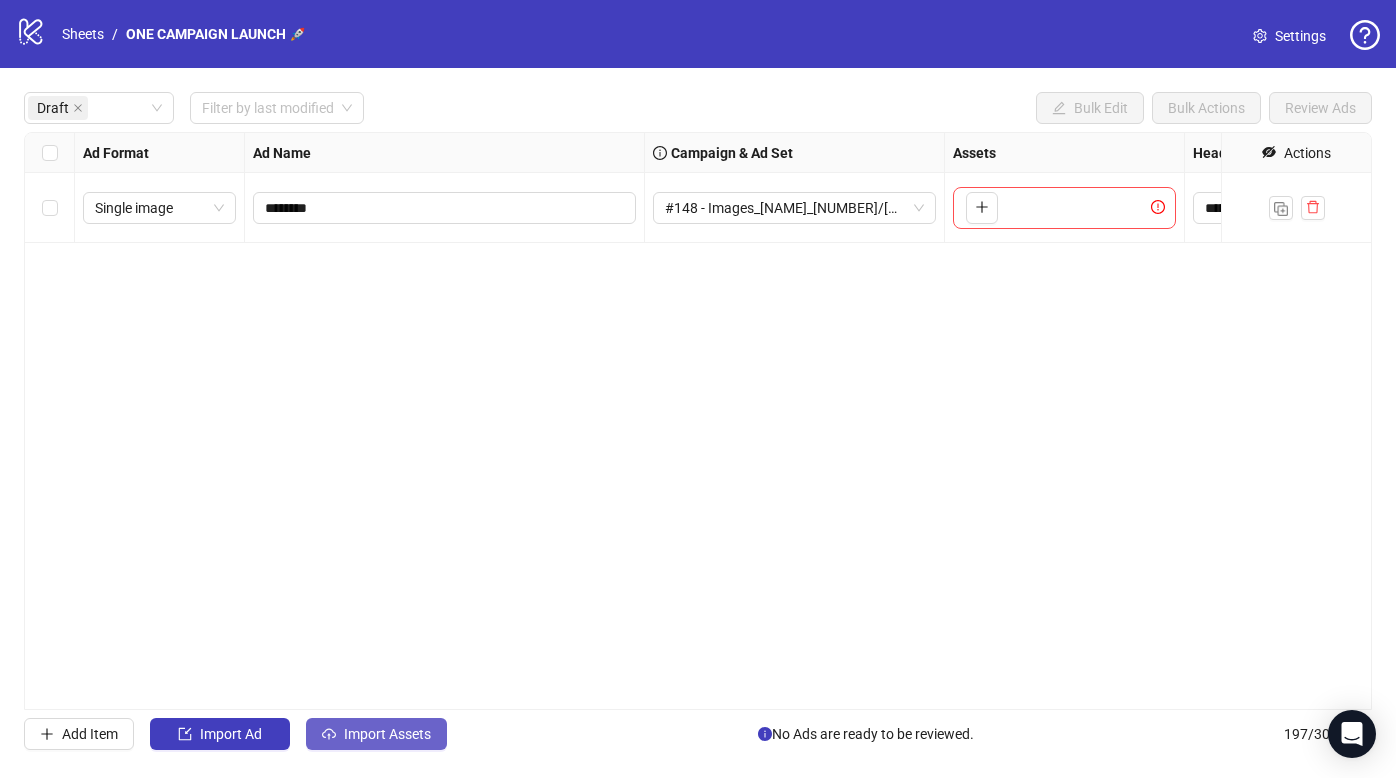 click on "Import Assets" at bounding box center (231, 734) 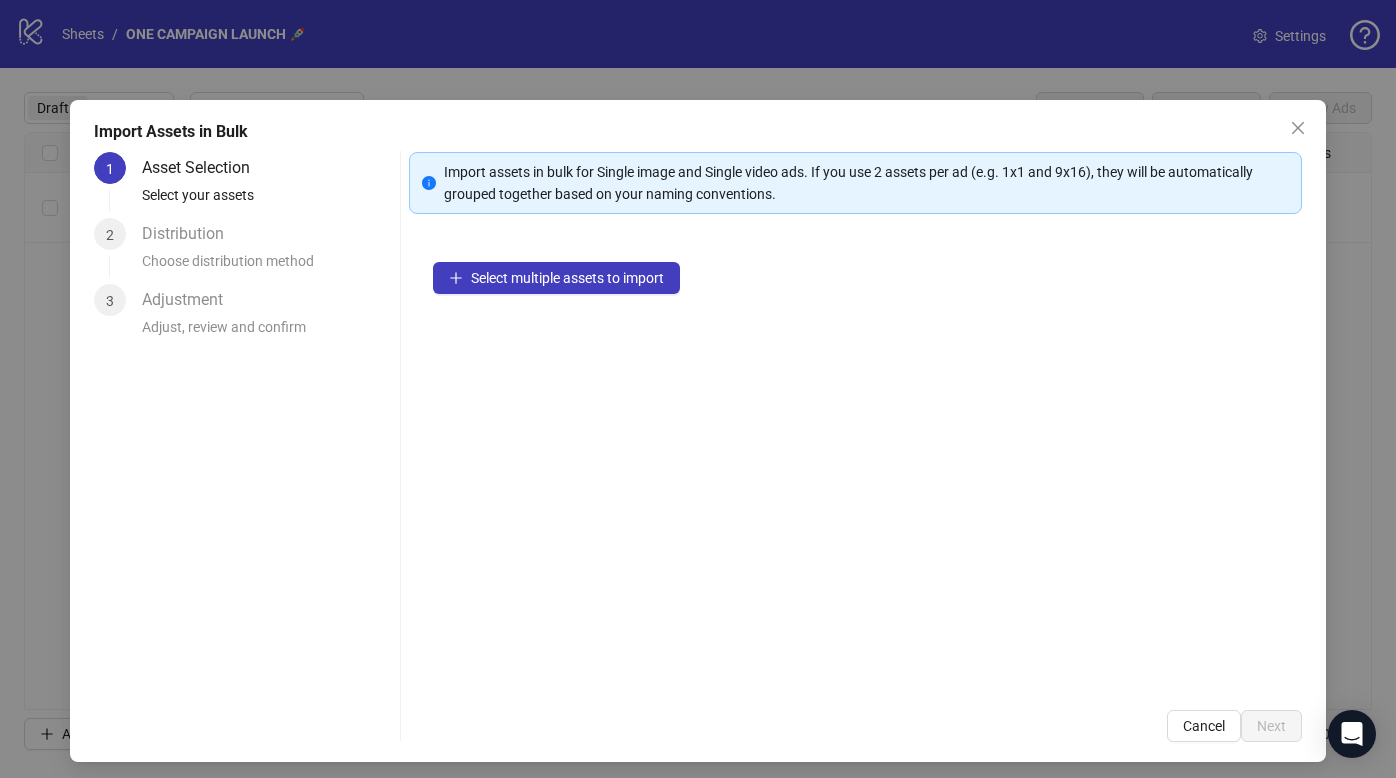 click on "Select multiple assets to import" at bounding box center (856, 462) 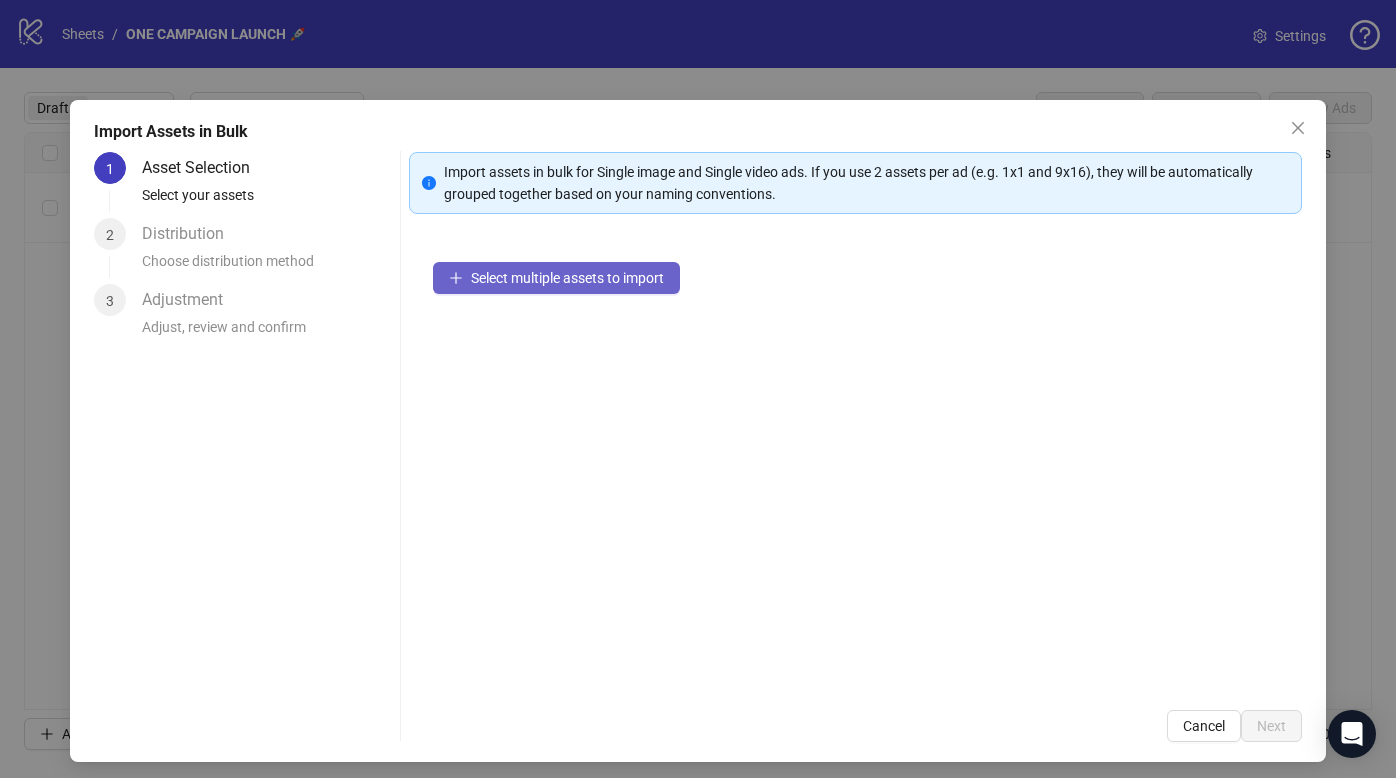click on "Select multiple assets to import" at bounding box center [556, 278] 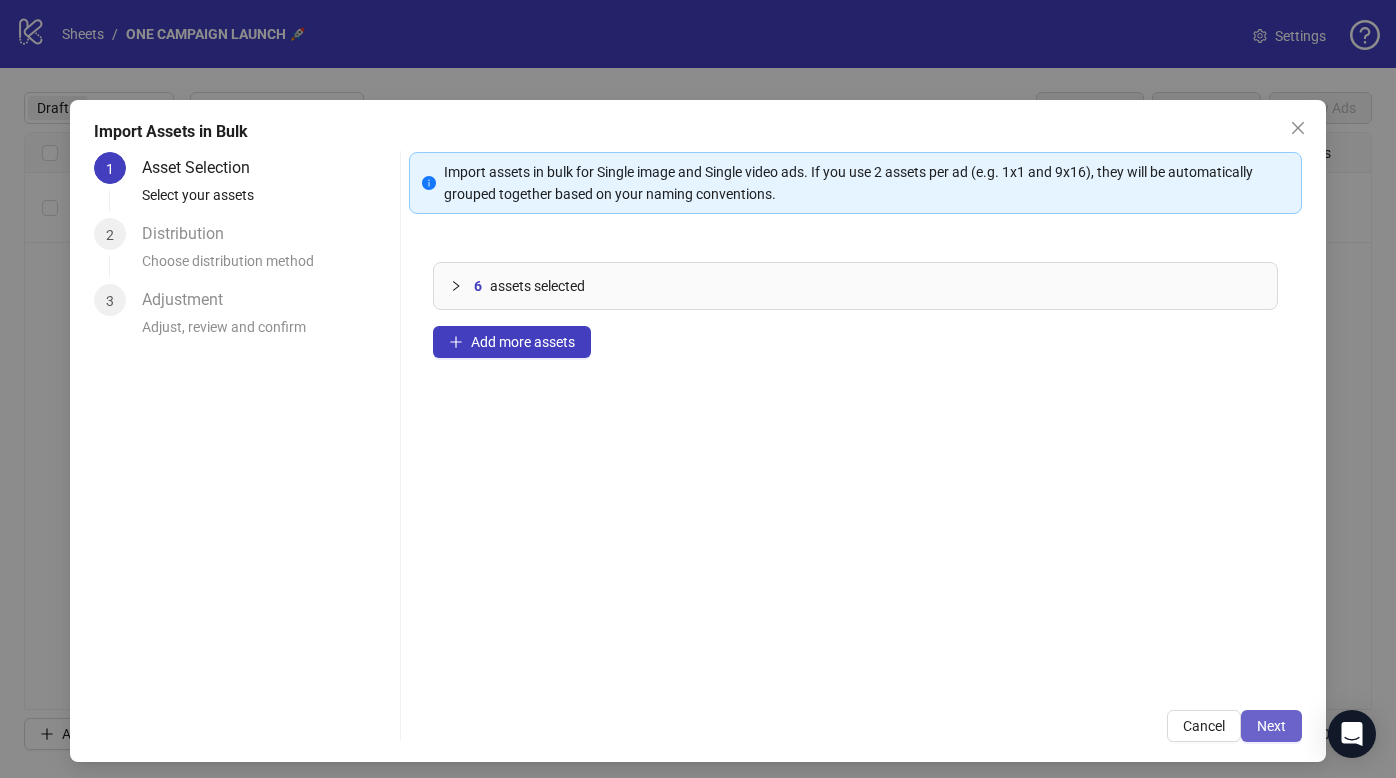 click on "Next" at bounding box center (1271, 726) 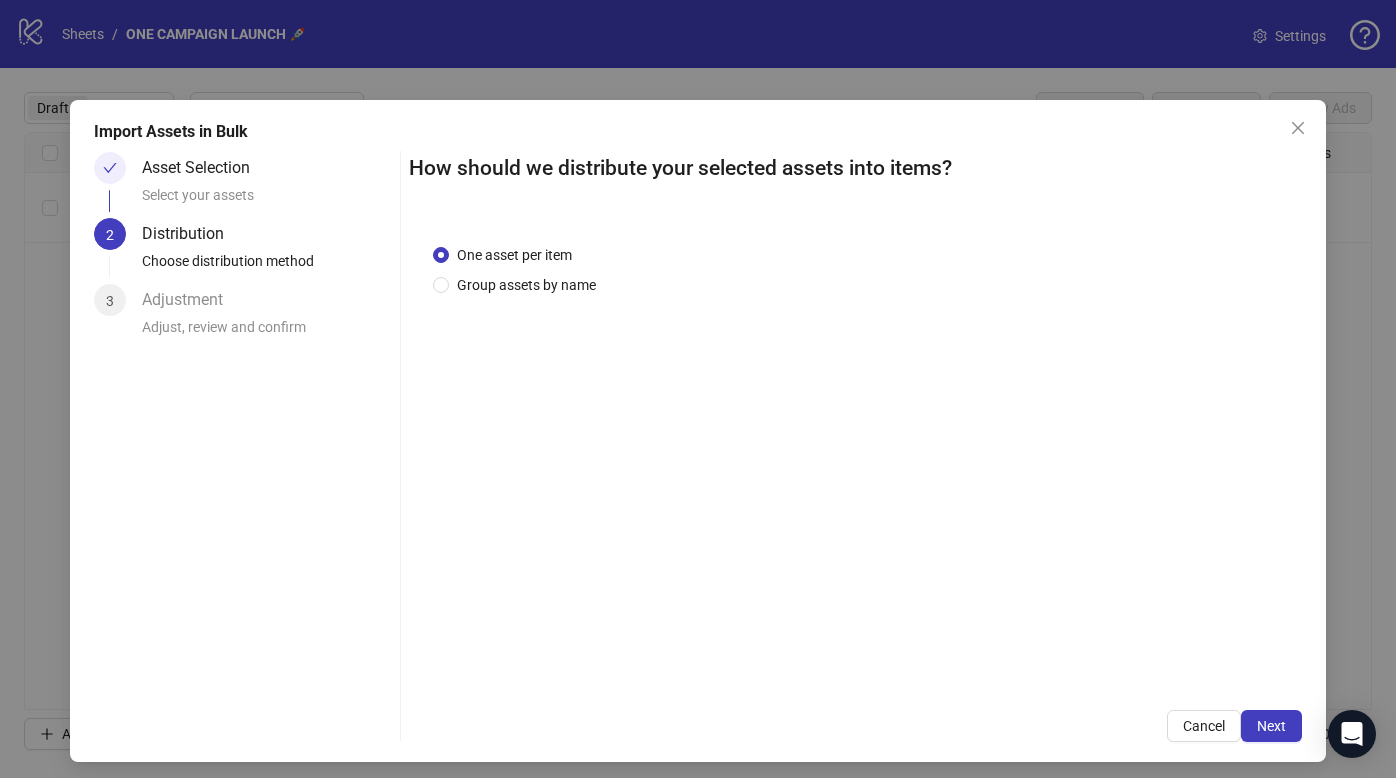 click on "Next" at bounding box center [1271, 726] 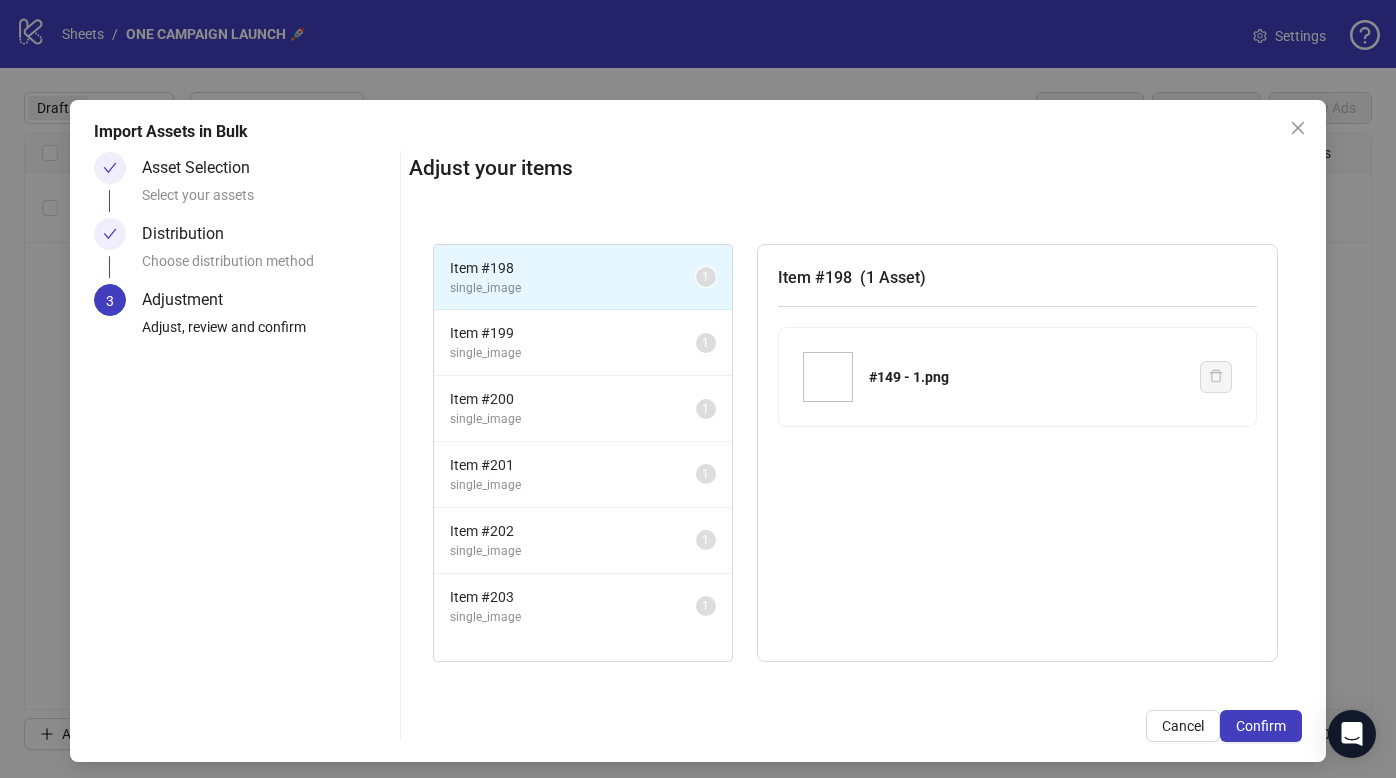 click on "Confirm" at bounding box center (1261, 726) 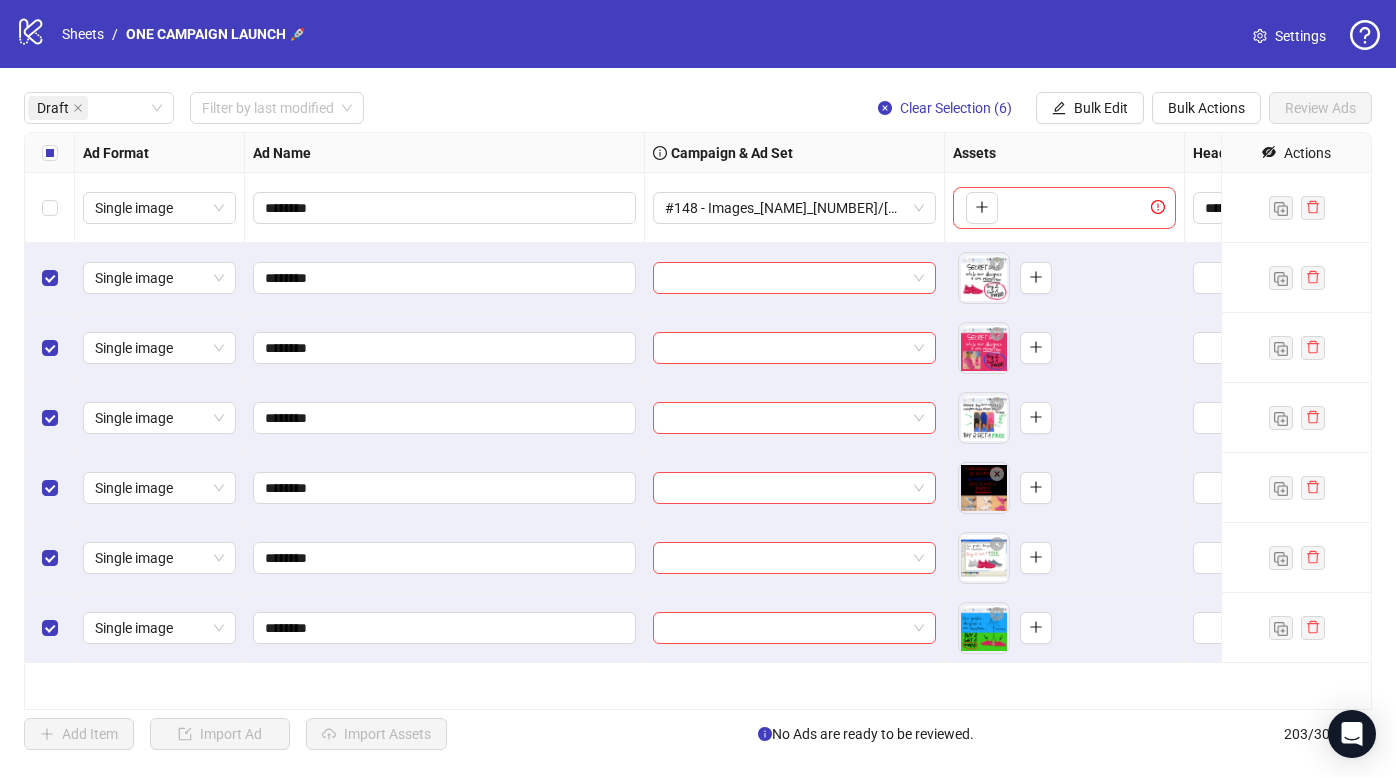click at bounding box center (50, 208) 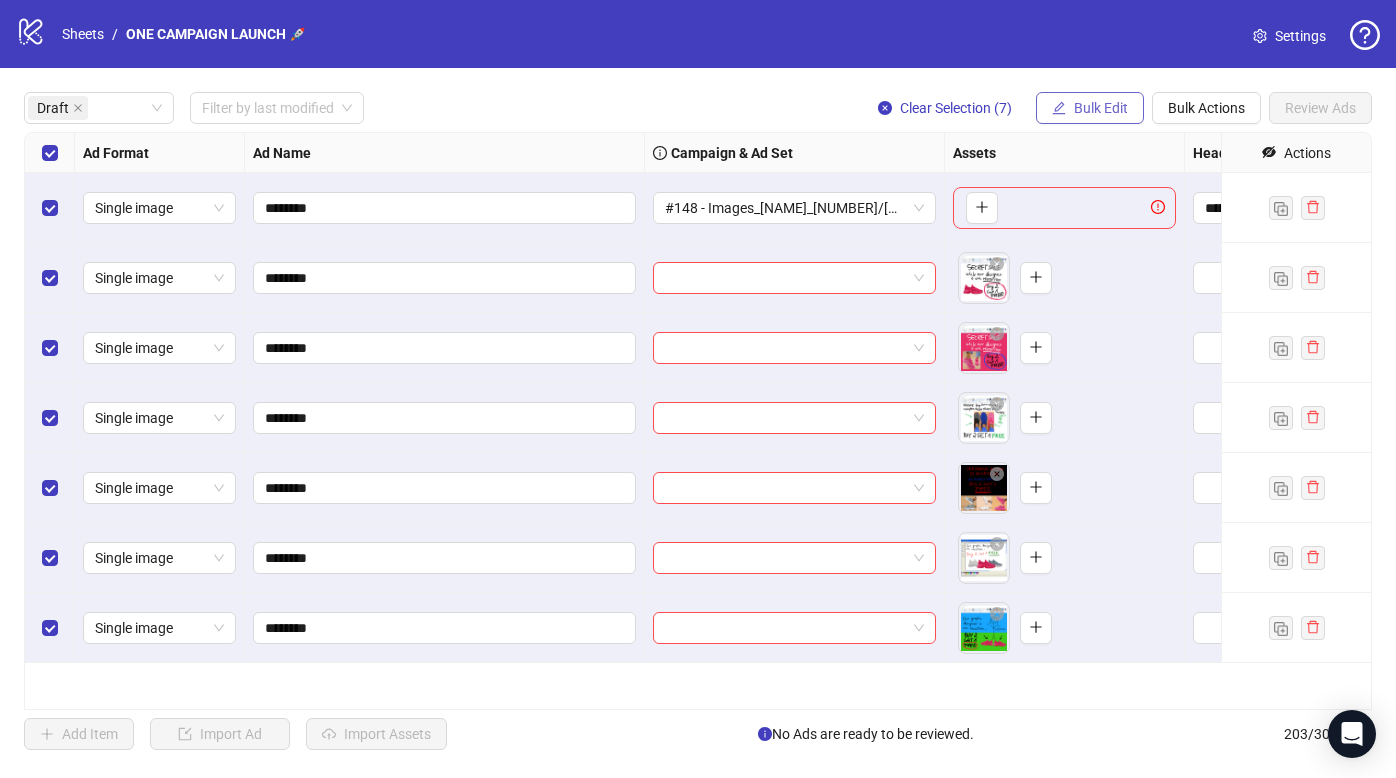 click on "Bulk Edit" at bounding box center (1101, 108) 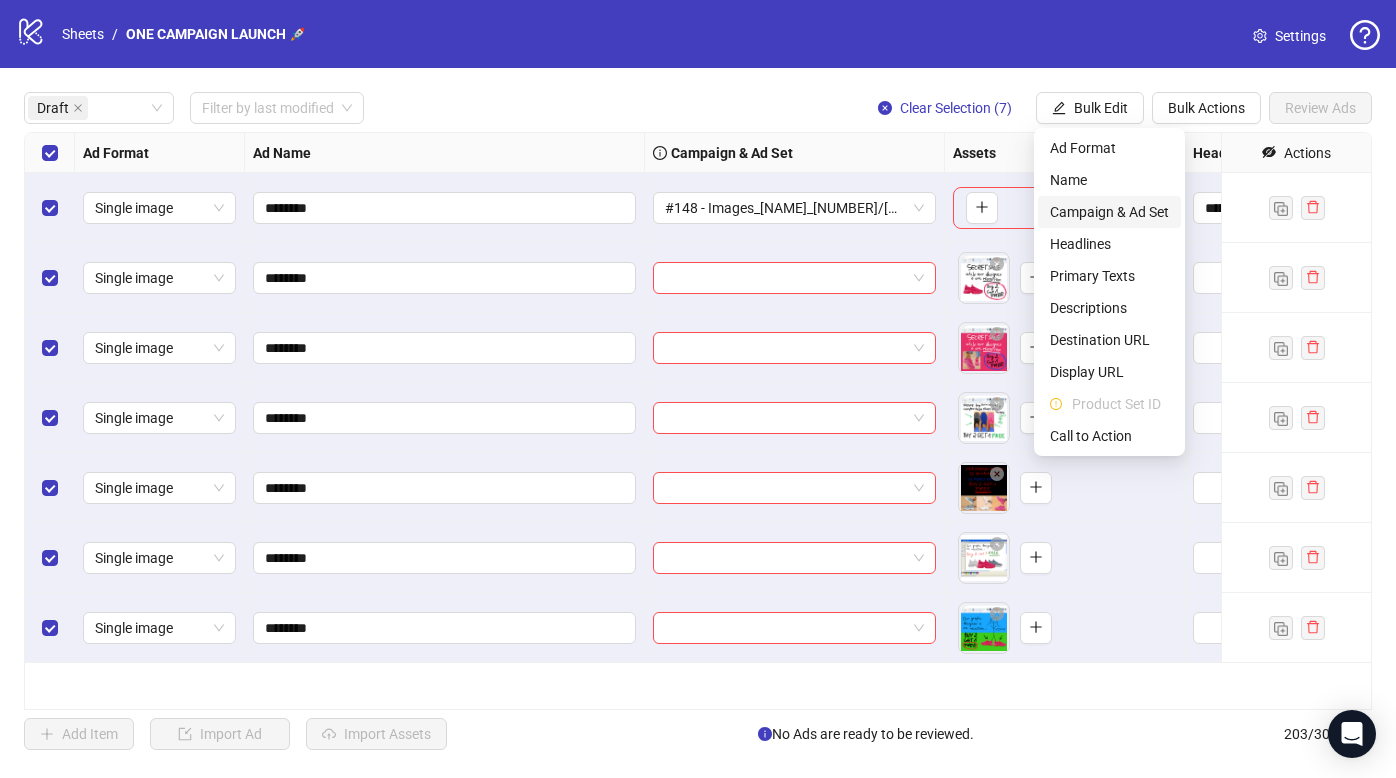 click on "Campaign & Ad Set" at bounding box center (1109, 212) 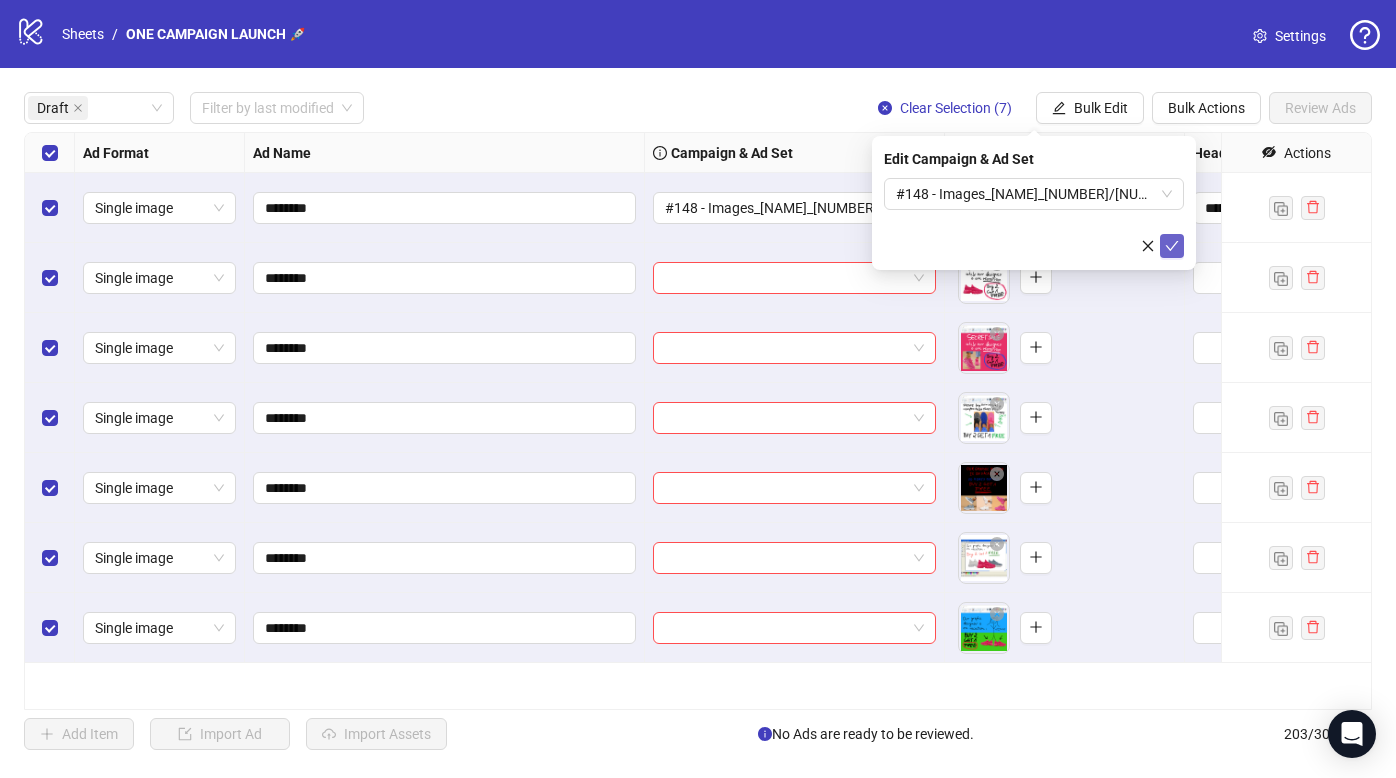 click at bounding box center (1172, 246) 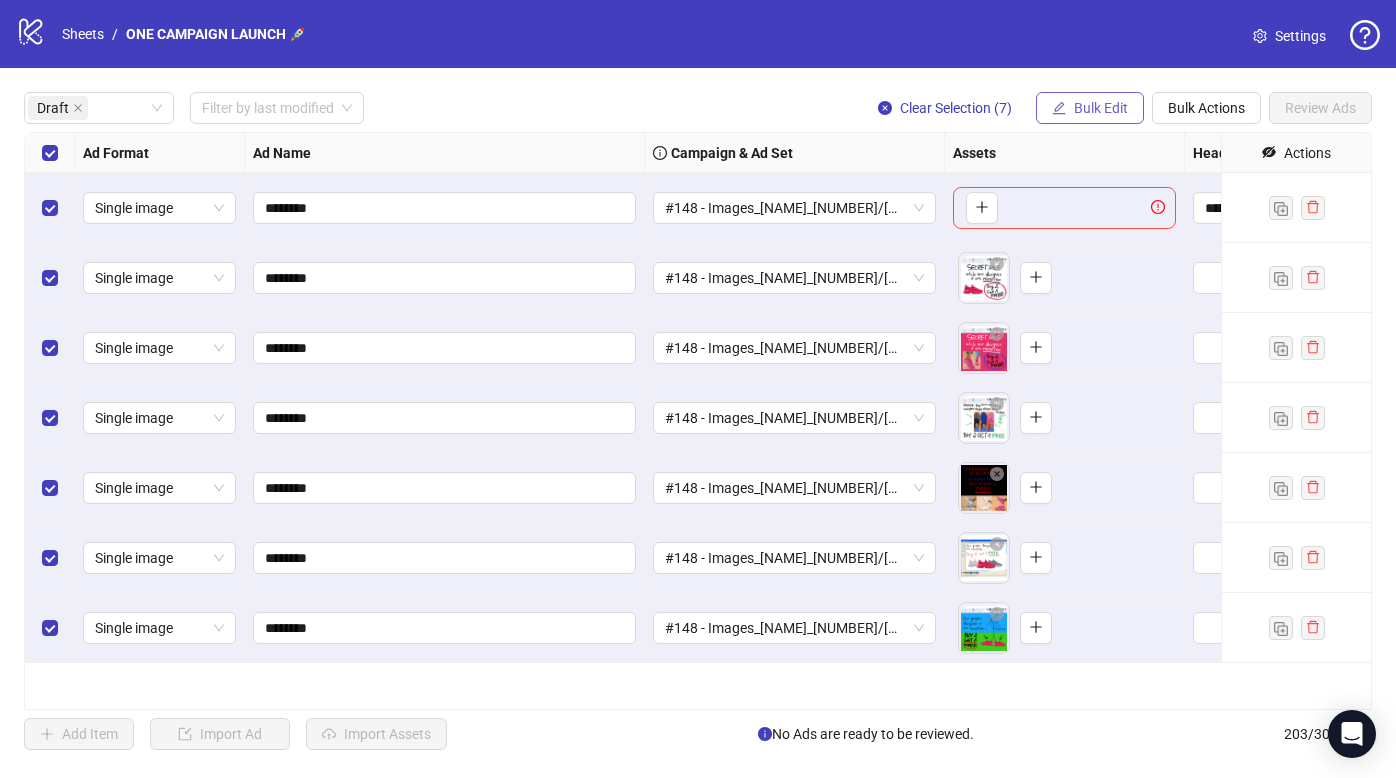 click on "Bulk Edit" at bounding box center (1101, 108) 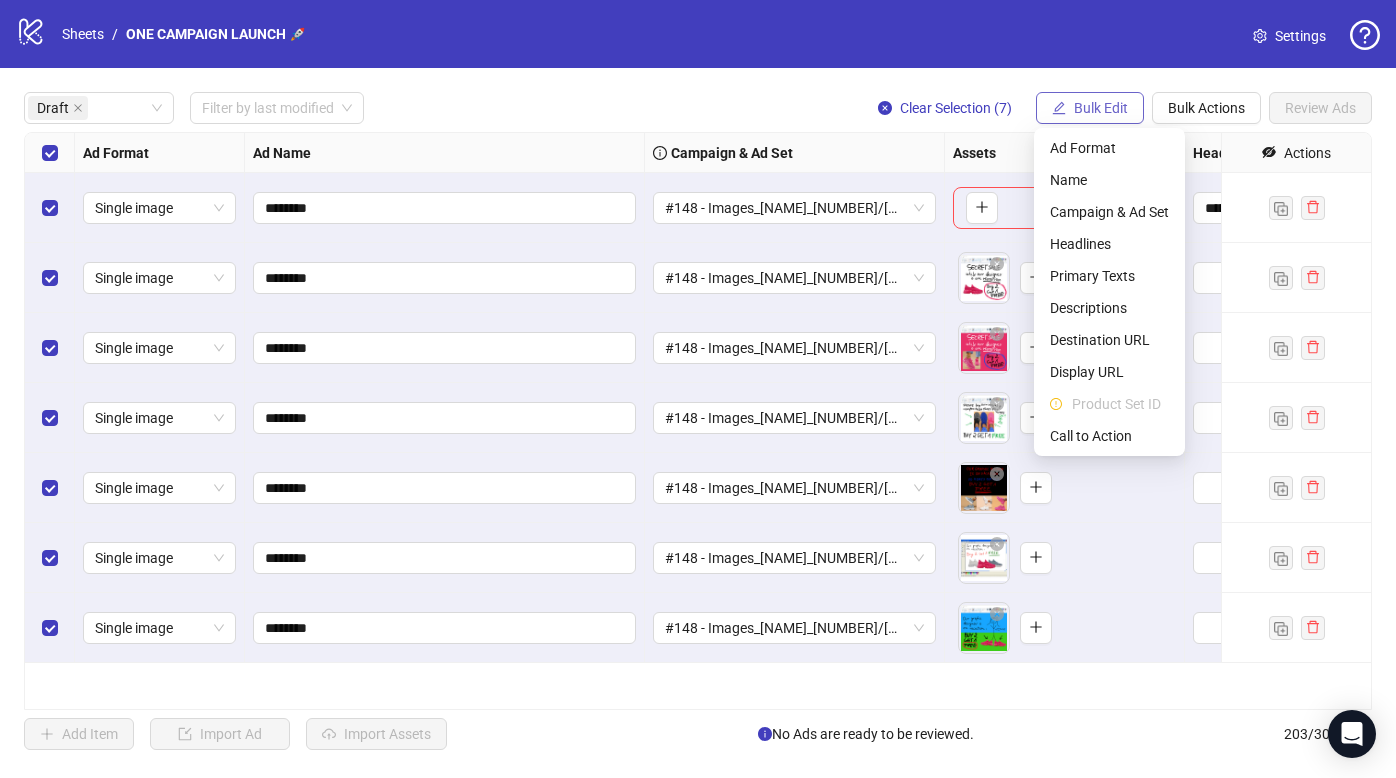 click on "Bulk Edit" at bounding box center (1090, 108) 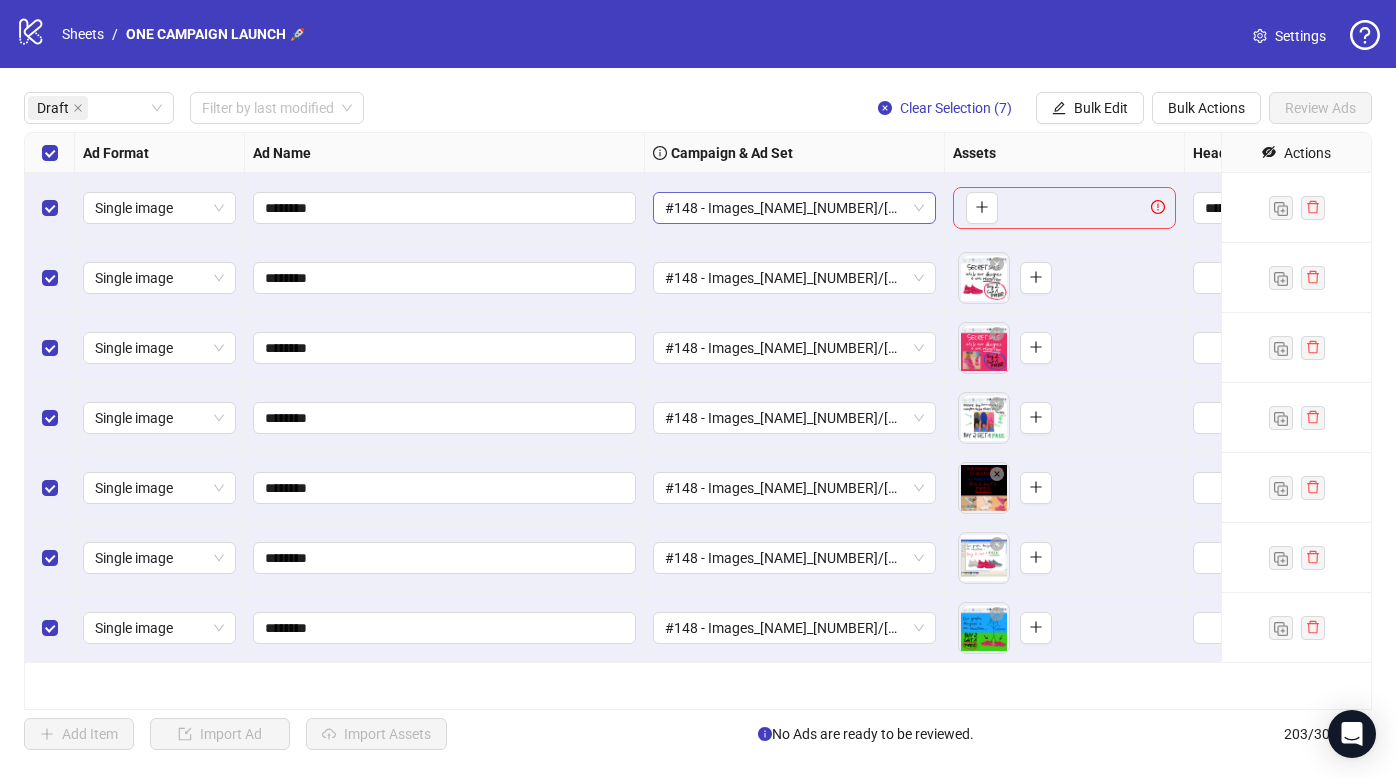 click on "#148 - Images_[NAME]_[NUMBER]/[NUMBER]" at bounding box center [159, 208] 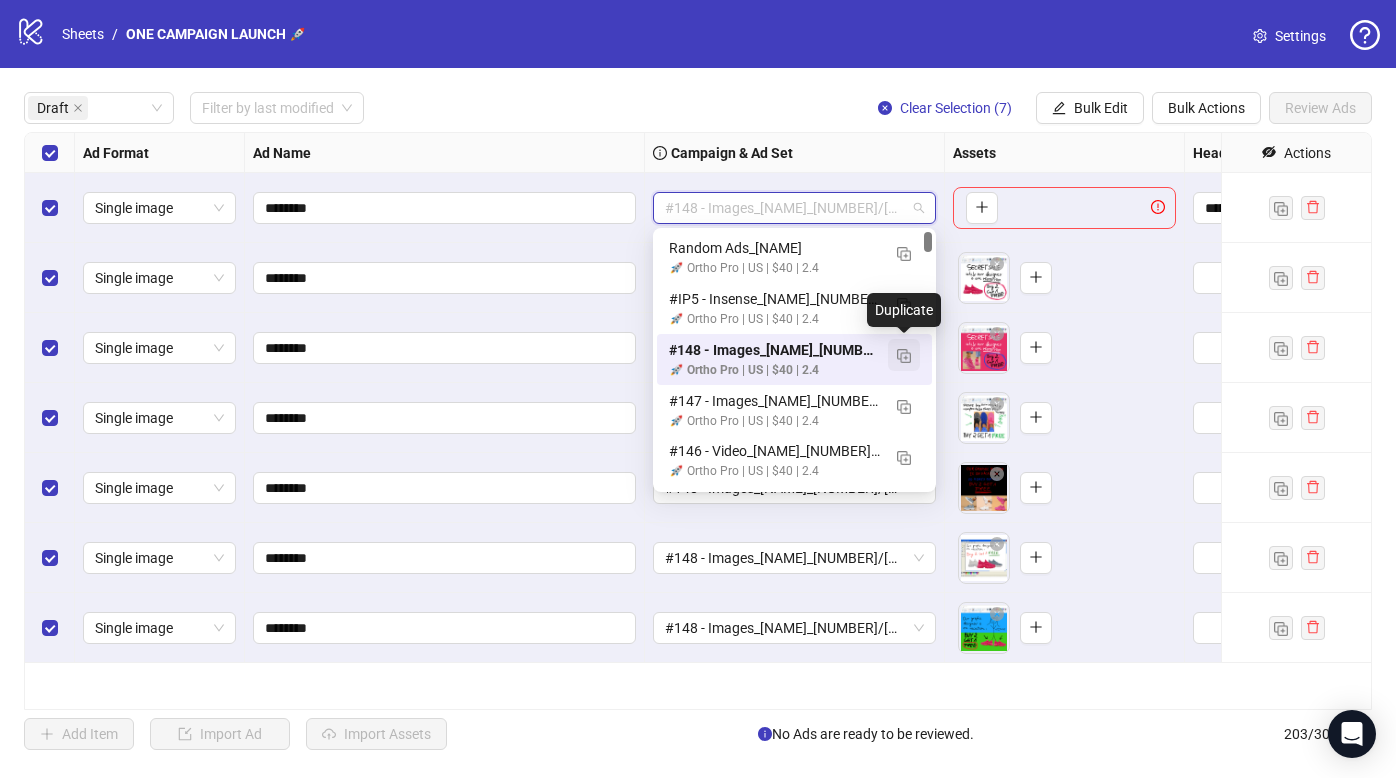 click at bounding box center [904, 356] 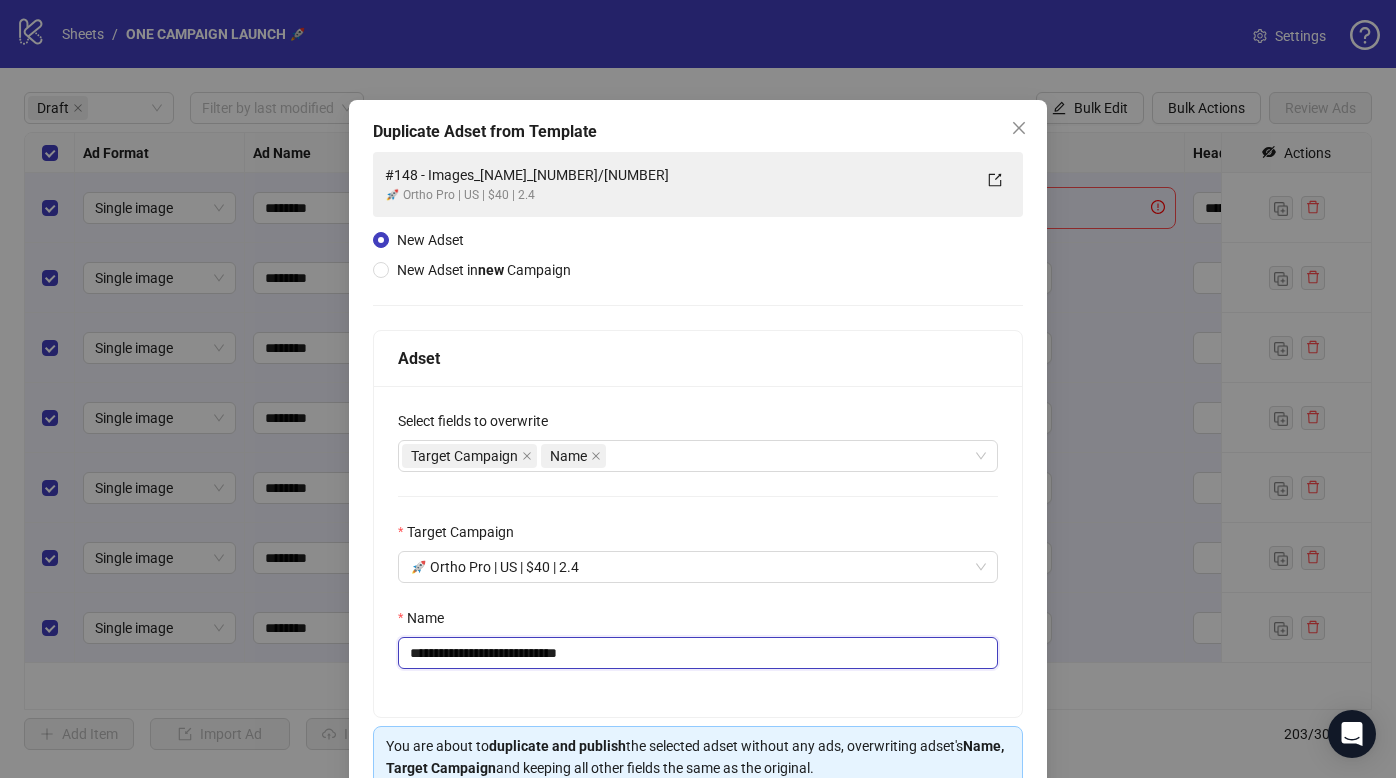click on "**********" at bounding box center (698, 653) 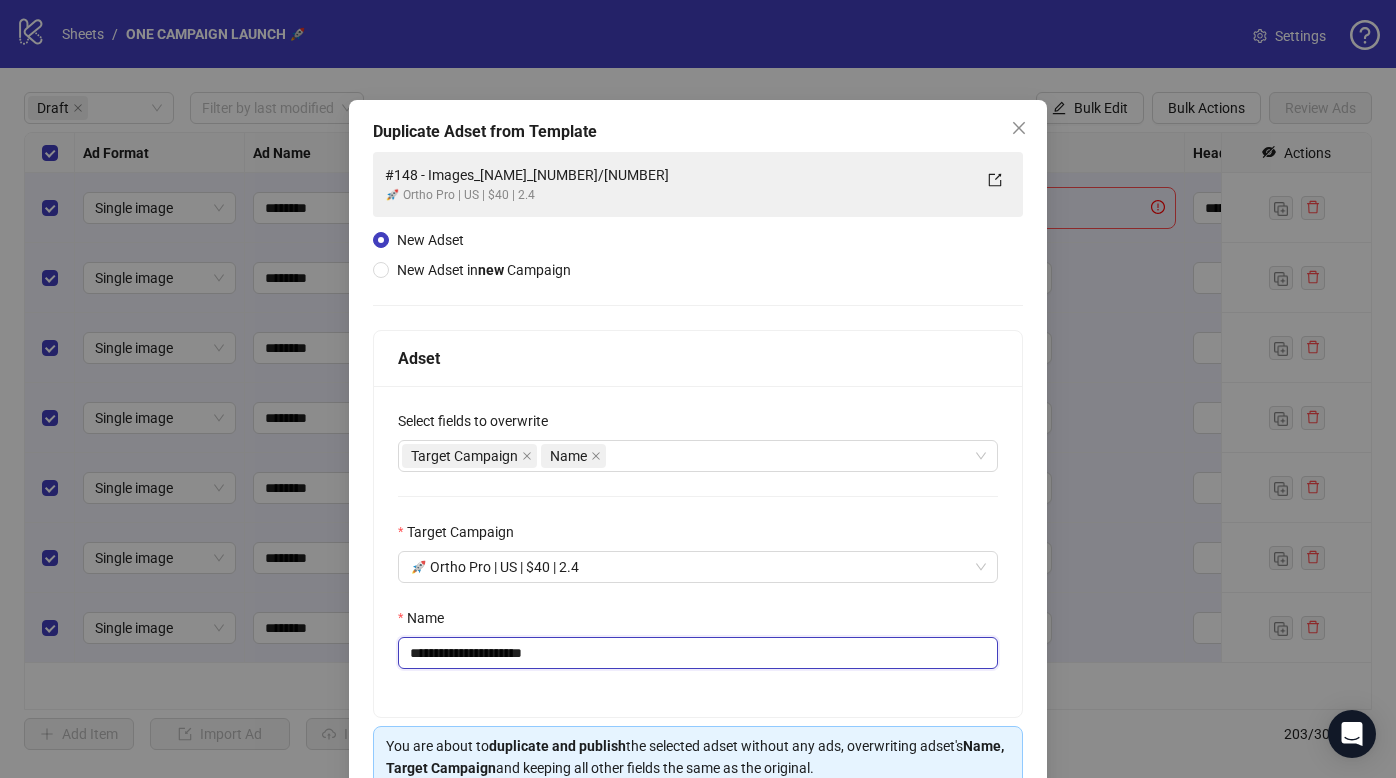 type on "**********" 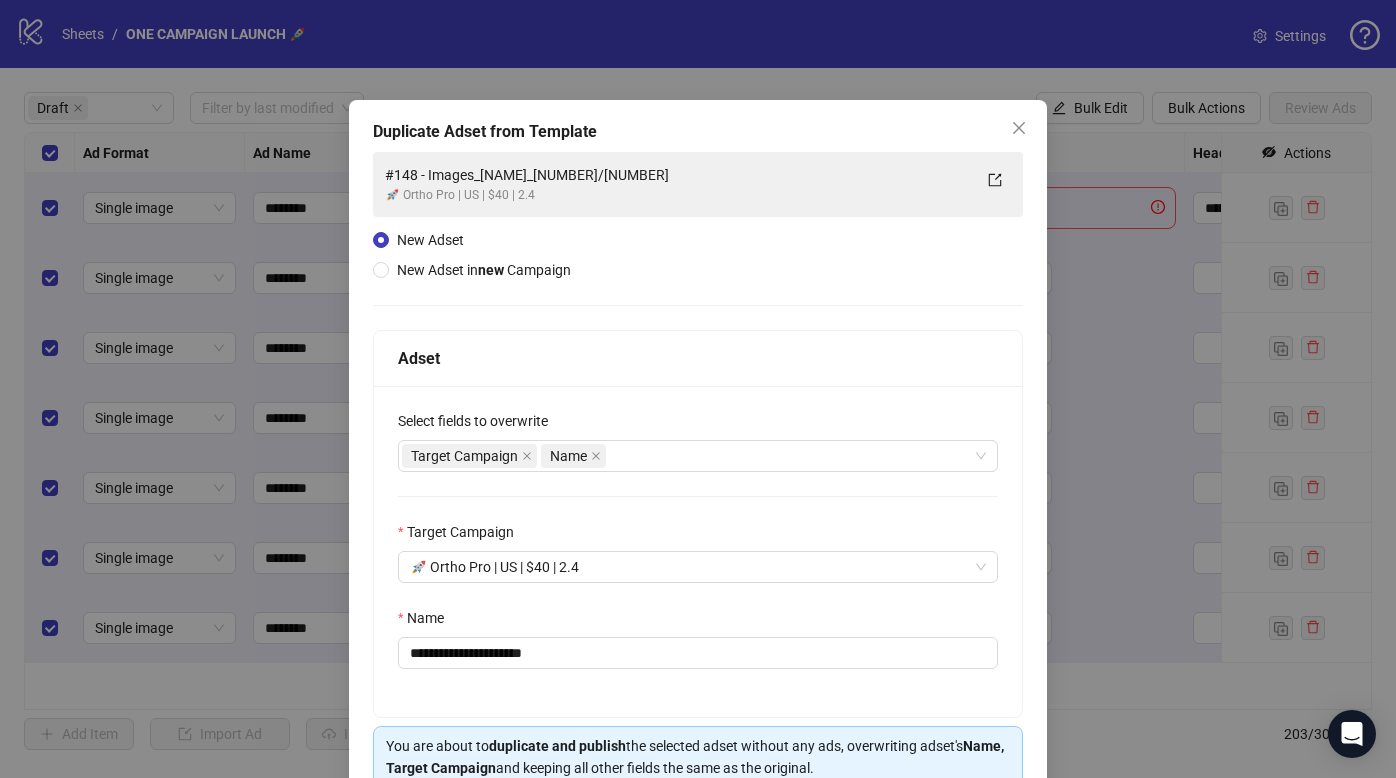 click on "**********" at bounding box center [698, 551] 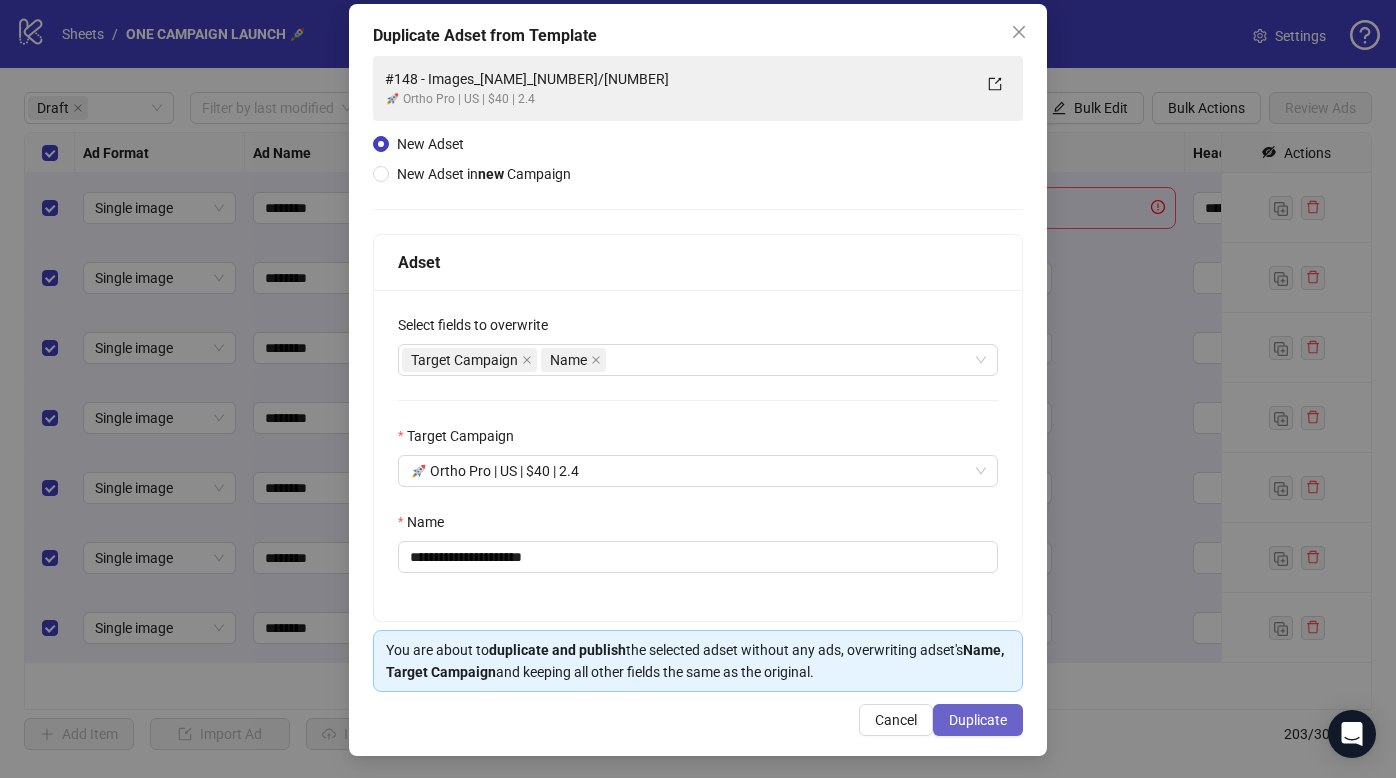 scroll, scrollTop: 98, scrollLeft: 0, axis: vertical 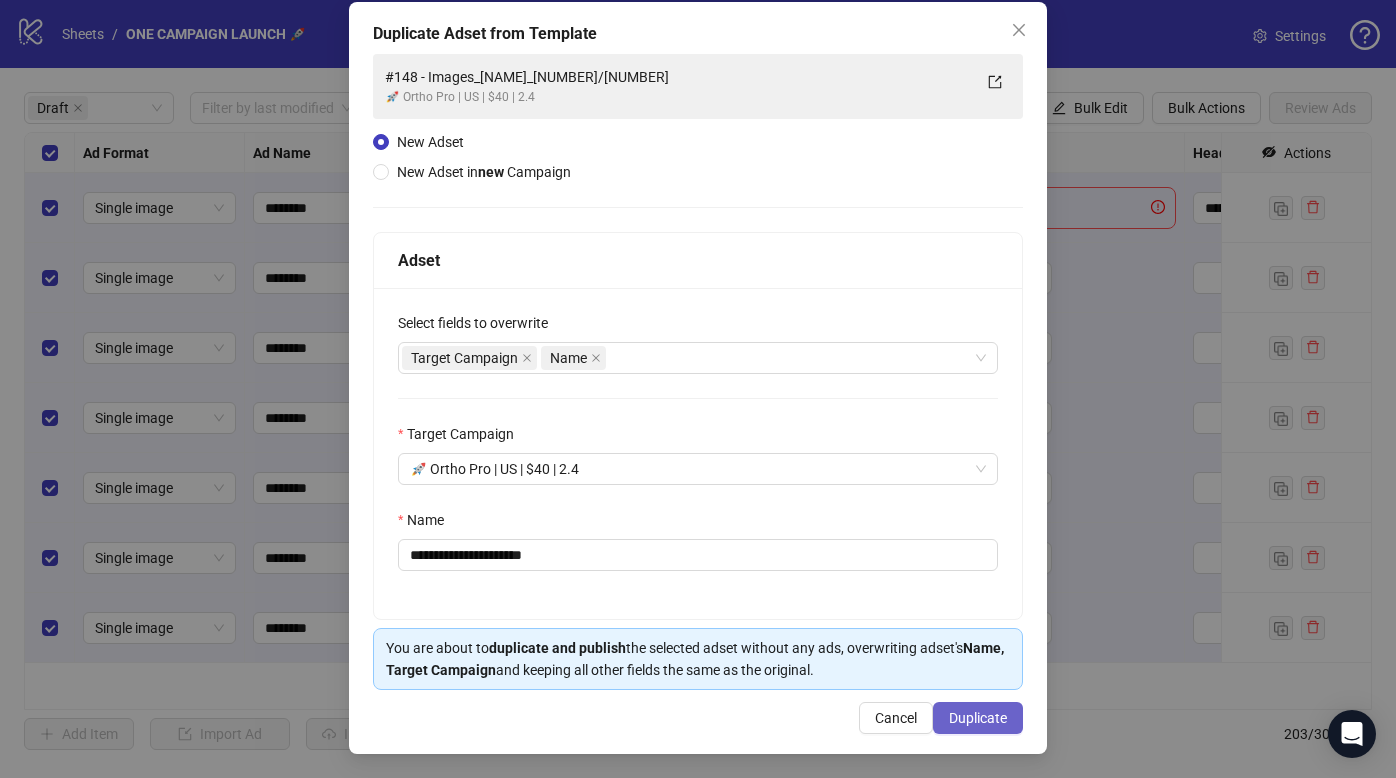 click on "Duplicate" at bounding box center [978, 718] 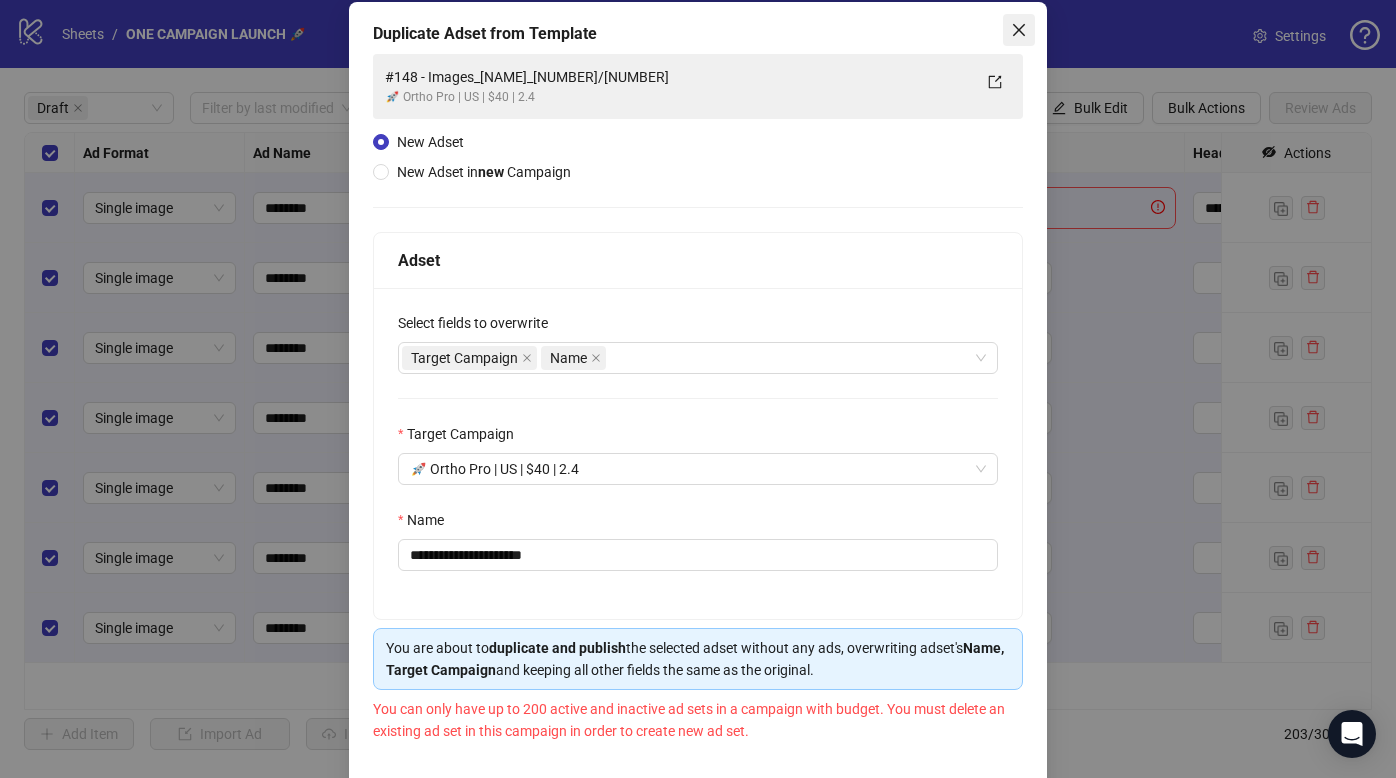 scroll, scrollTop: 0, scrollLeft: 0, axis: both 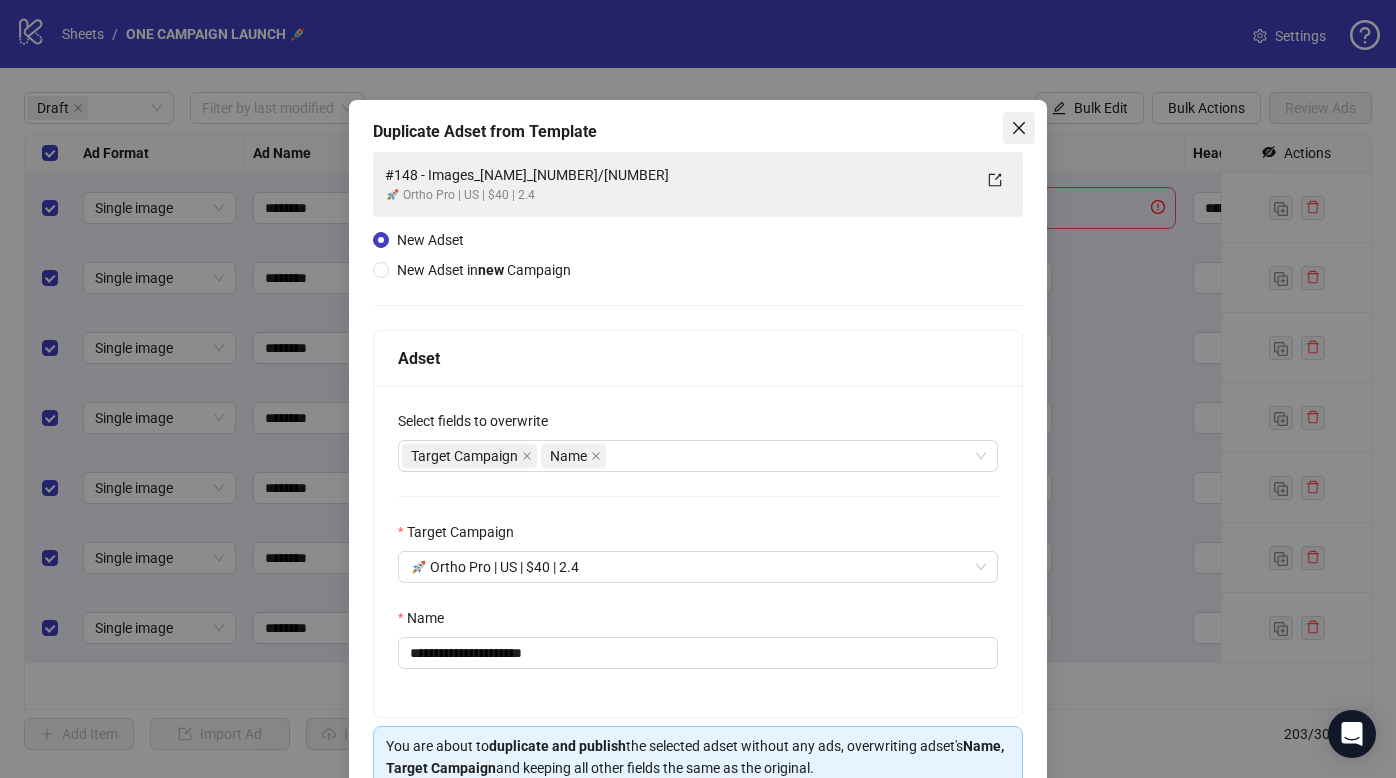 click at bounding box center (1019, 128) 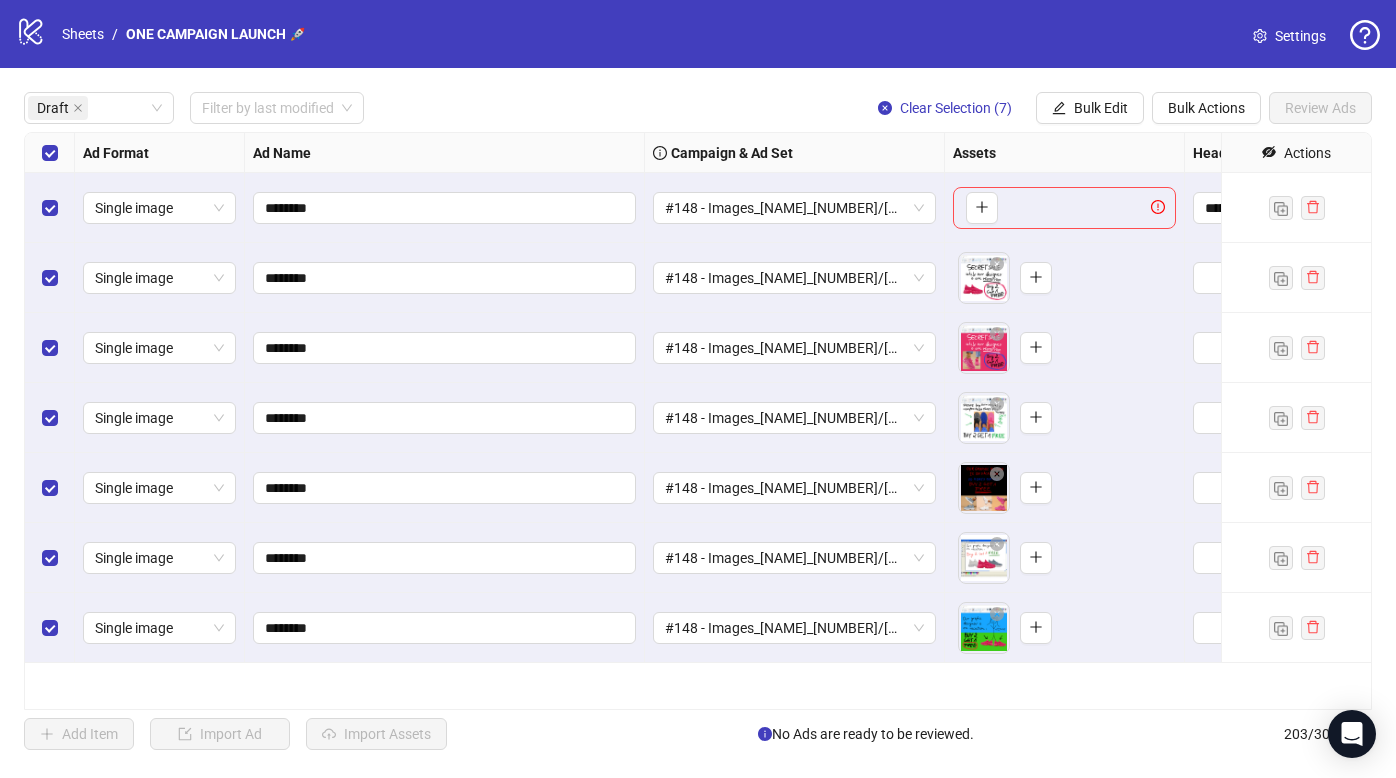 click on "#148 - Images_[NAME]_[NUMBER]/[NUMBER]" at bounding box center (795, 208) 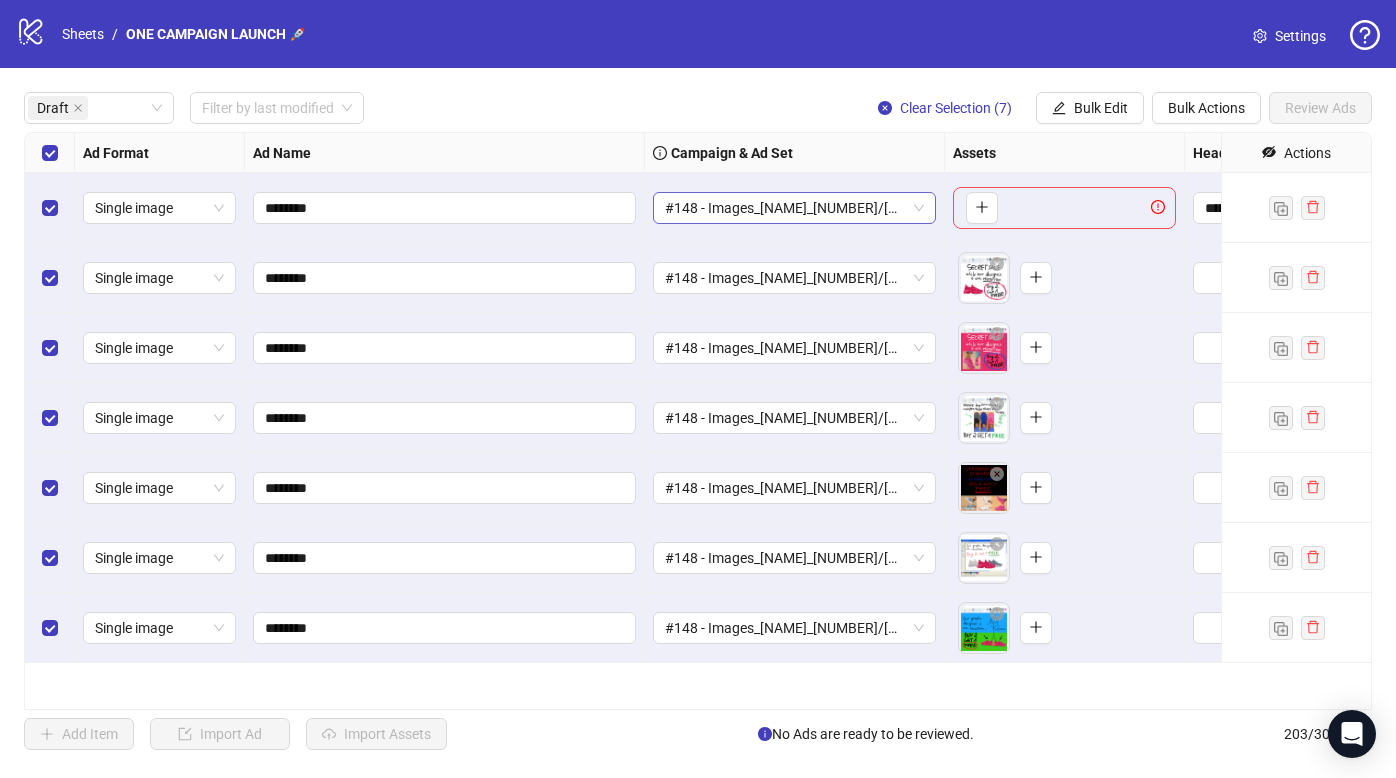 click on "#148 - Images_[NAME]_[NUMBER]/[NUMBER]" at bounding box center [159, 208] 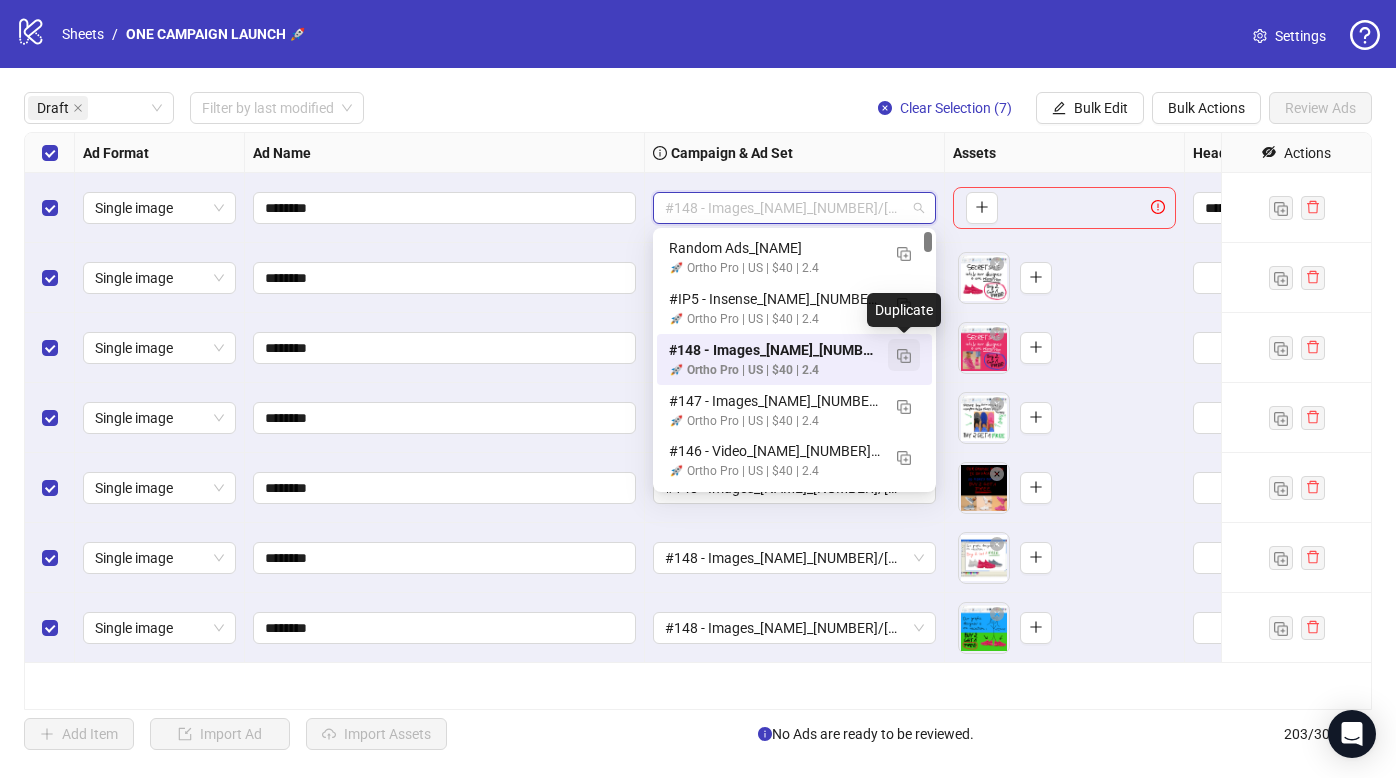 click at bounding box center [904, 355] 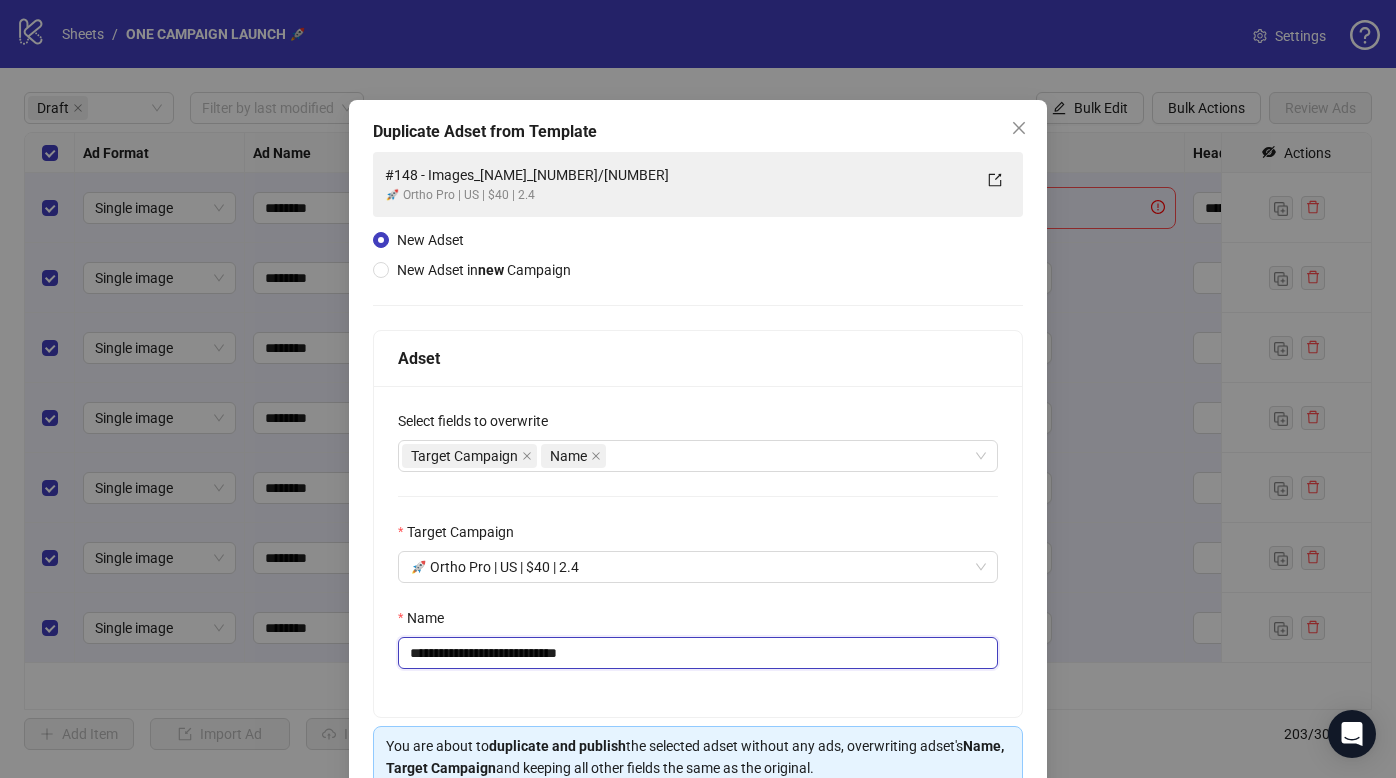 click on "**********" at bounding box center [698, 653] 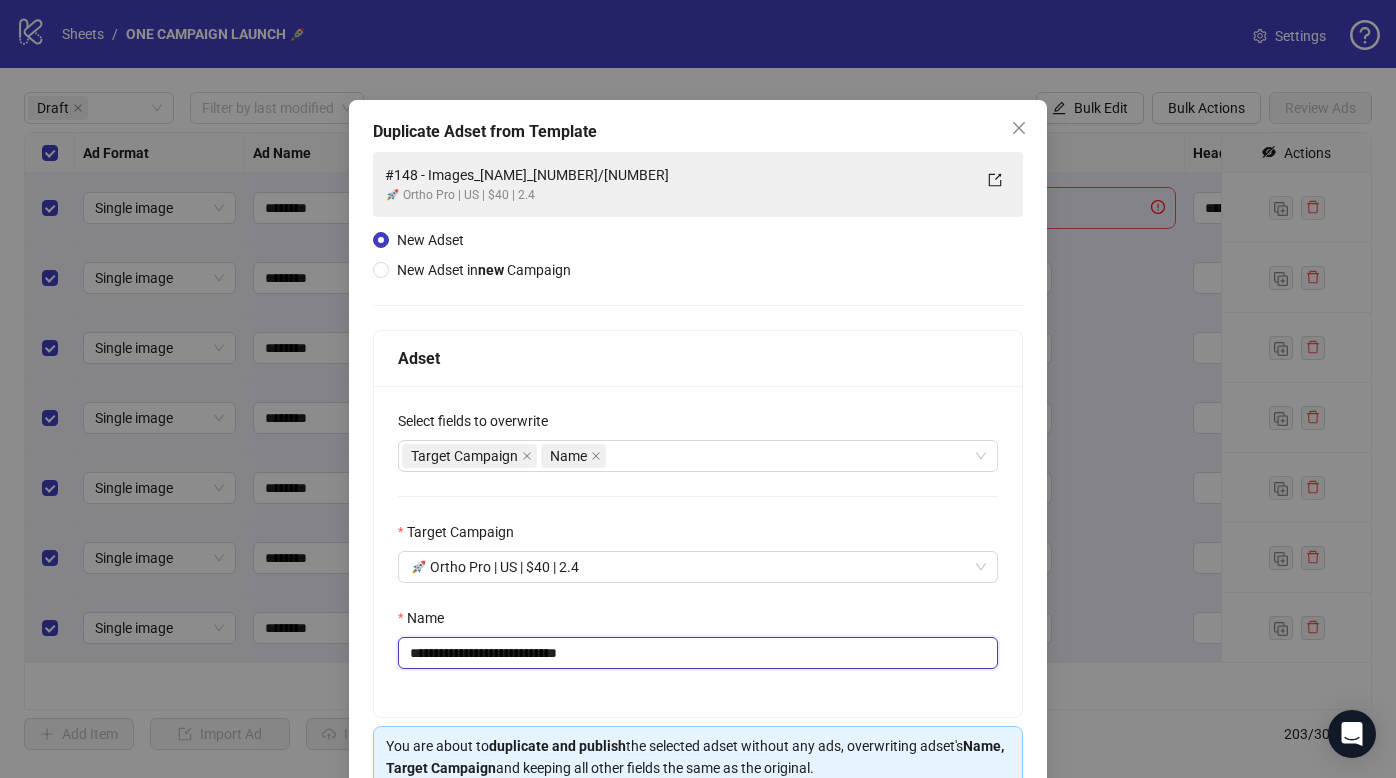 drag, startPoint x: 547, startPoint y: 654, endPoint x: 742, endPoint y: 601, distance: 202.07425 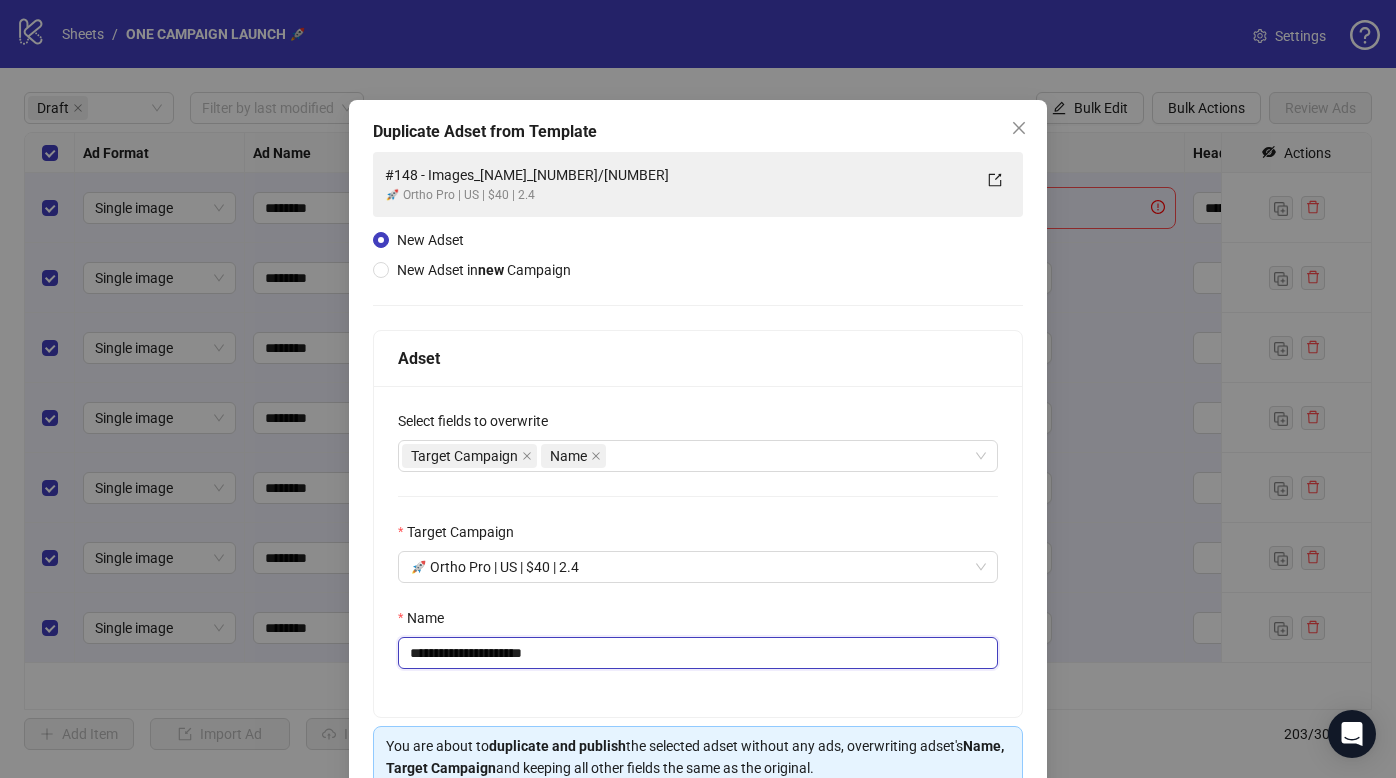 scroll, scrollTop: 98, scrollLeft: 0, axis: vertical 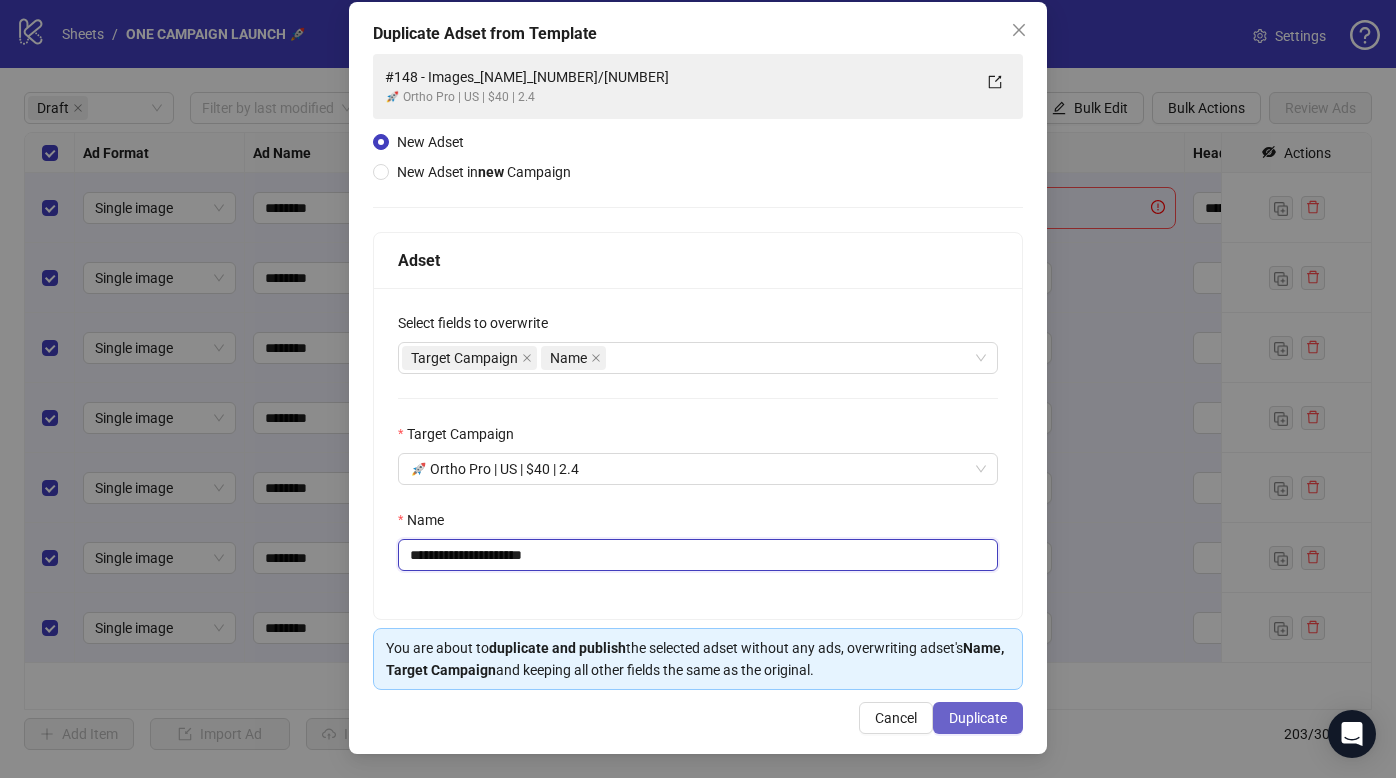 type on "**********" 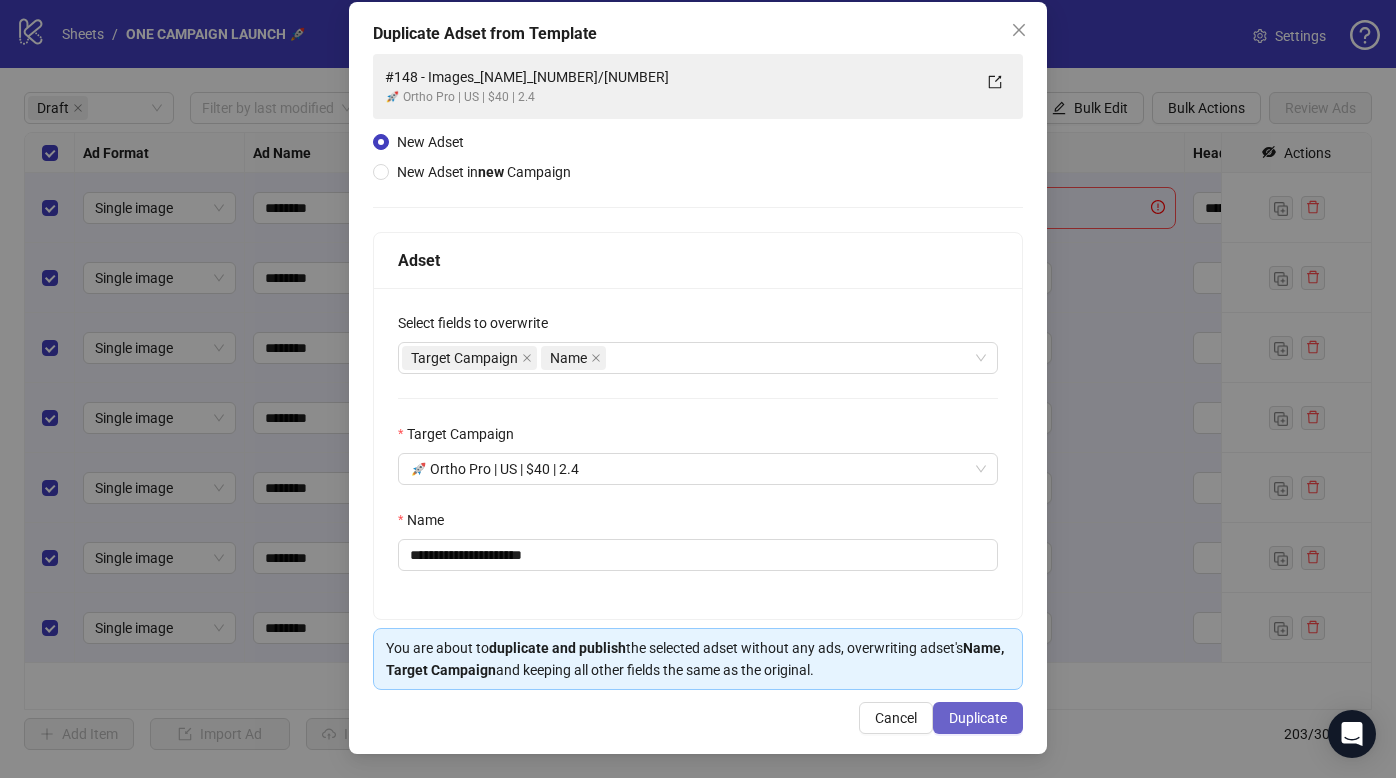 click on "Duplicate" at bounding box center (978, 718) 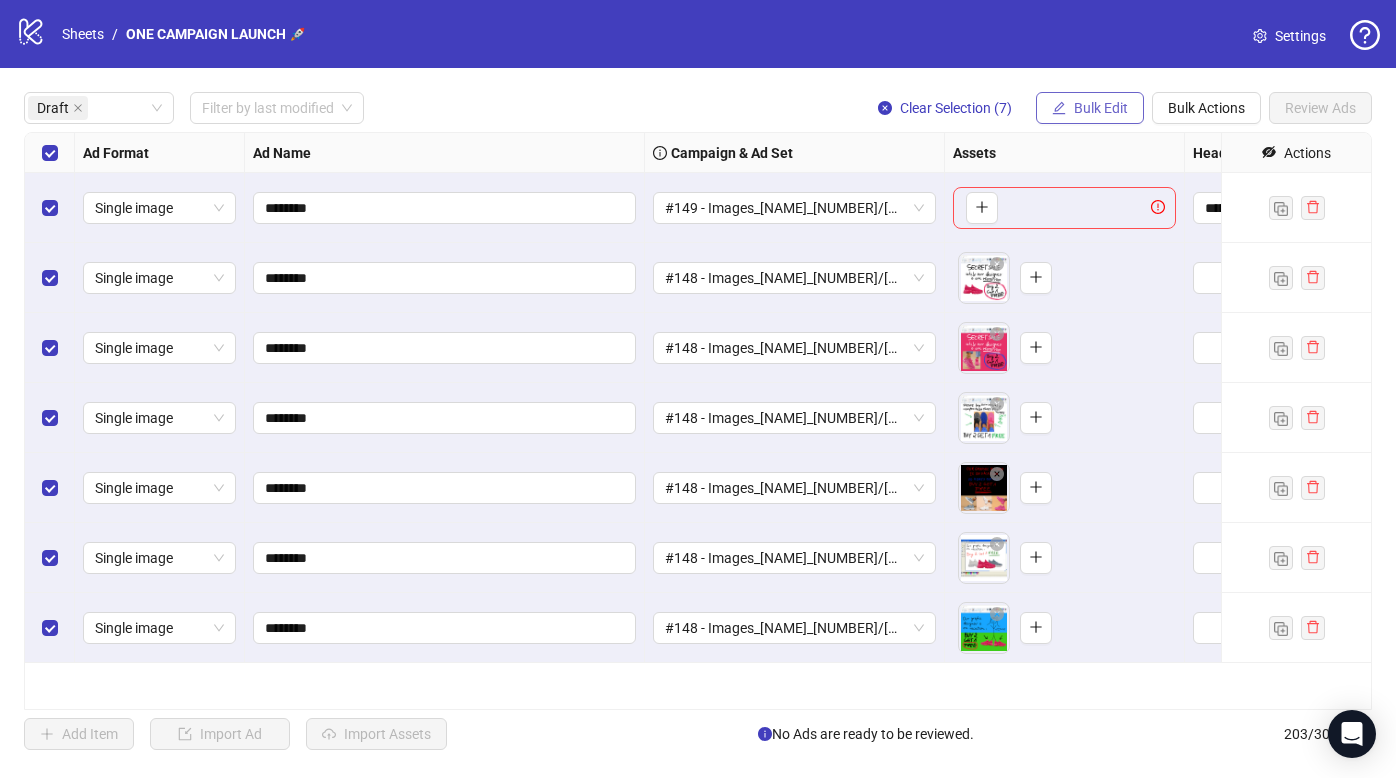 click on "Bulk Edit" at bounding box center (1101, 108) 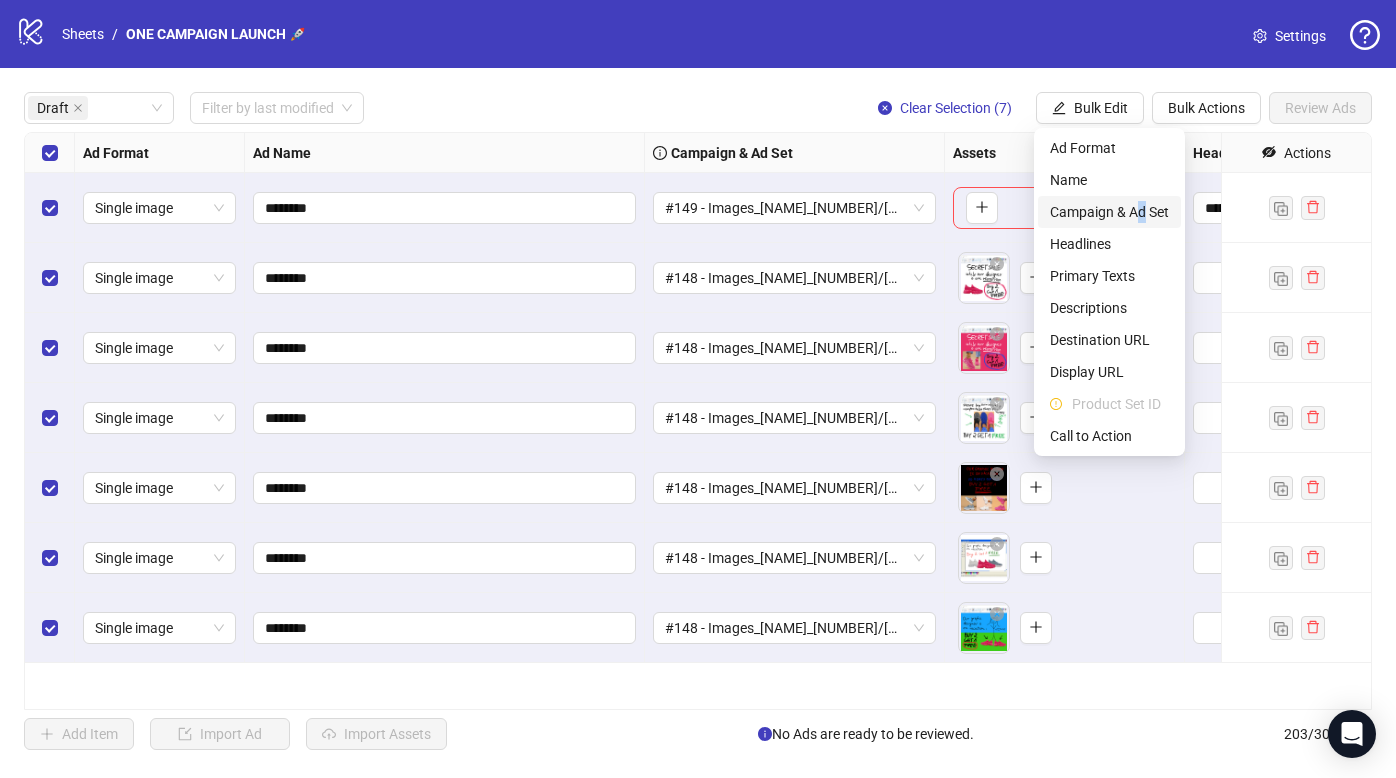 click on "Campaign & Ad Set" at bounding box center [1109, 212] 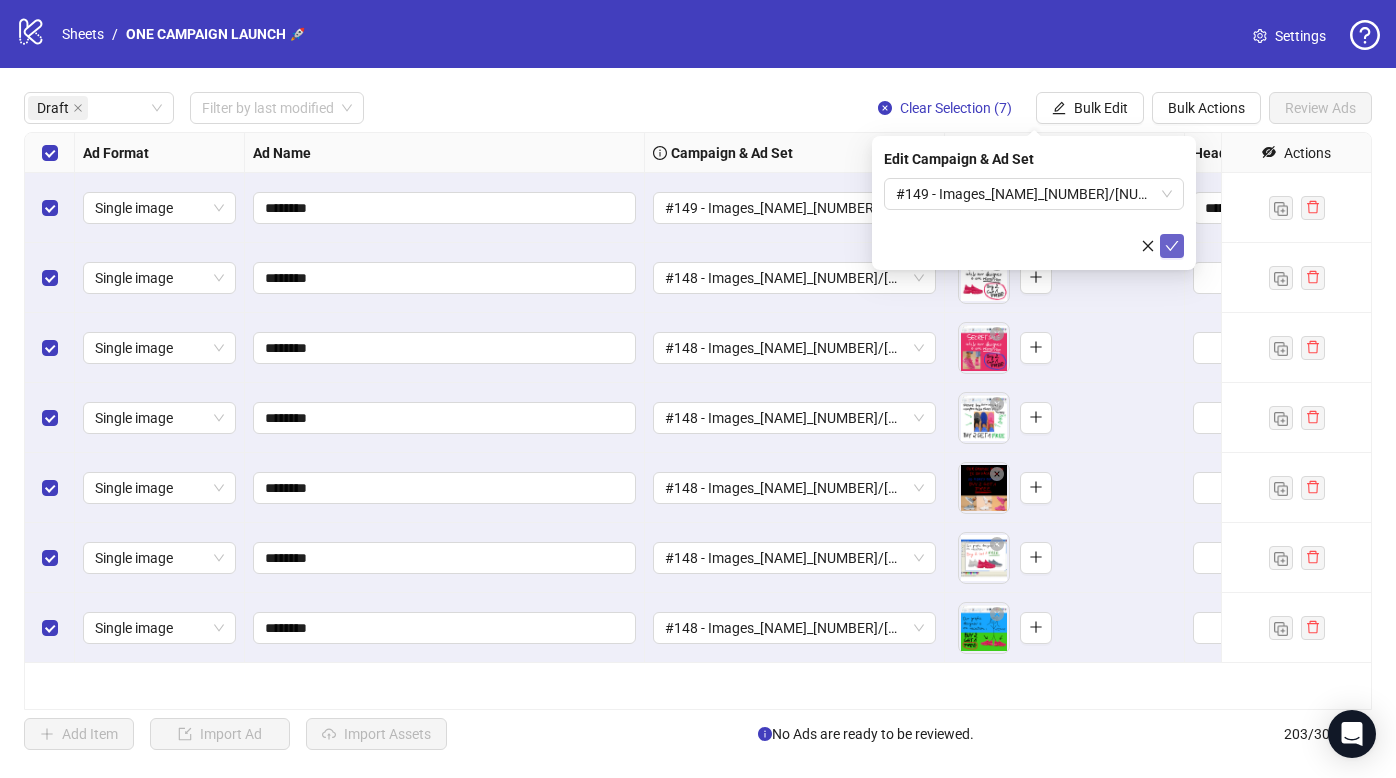 click at bounding box center [1172, 246] 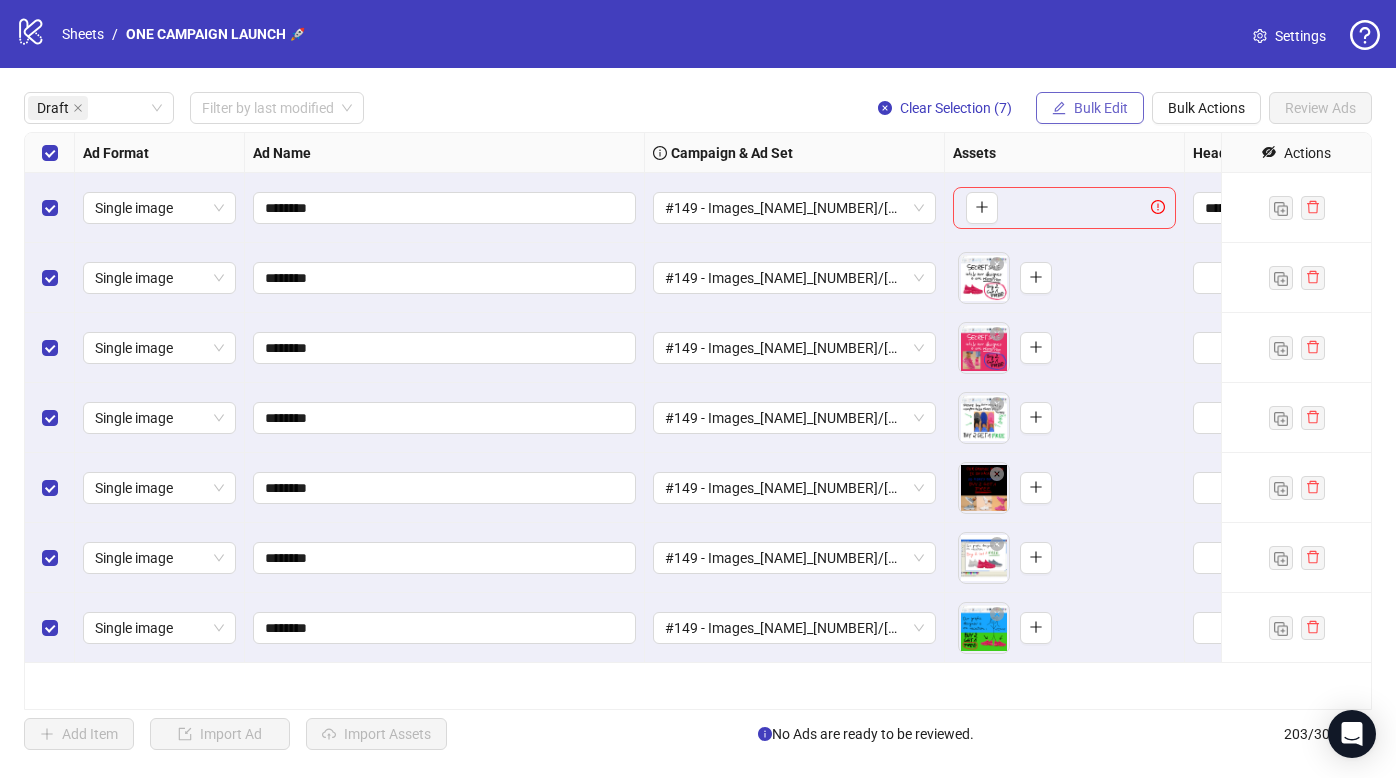 click on "Bulk Edit" at bounding box center [1101, 108] 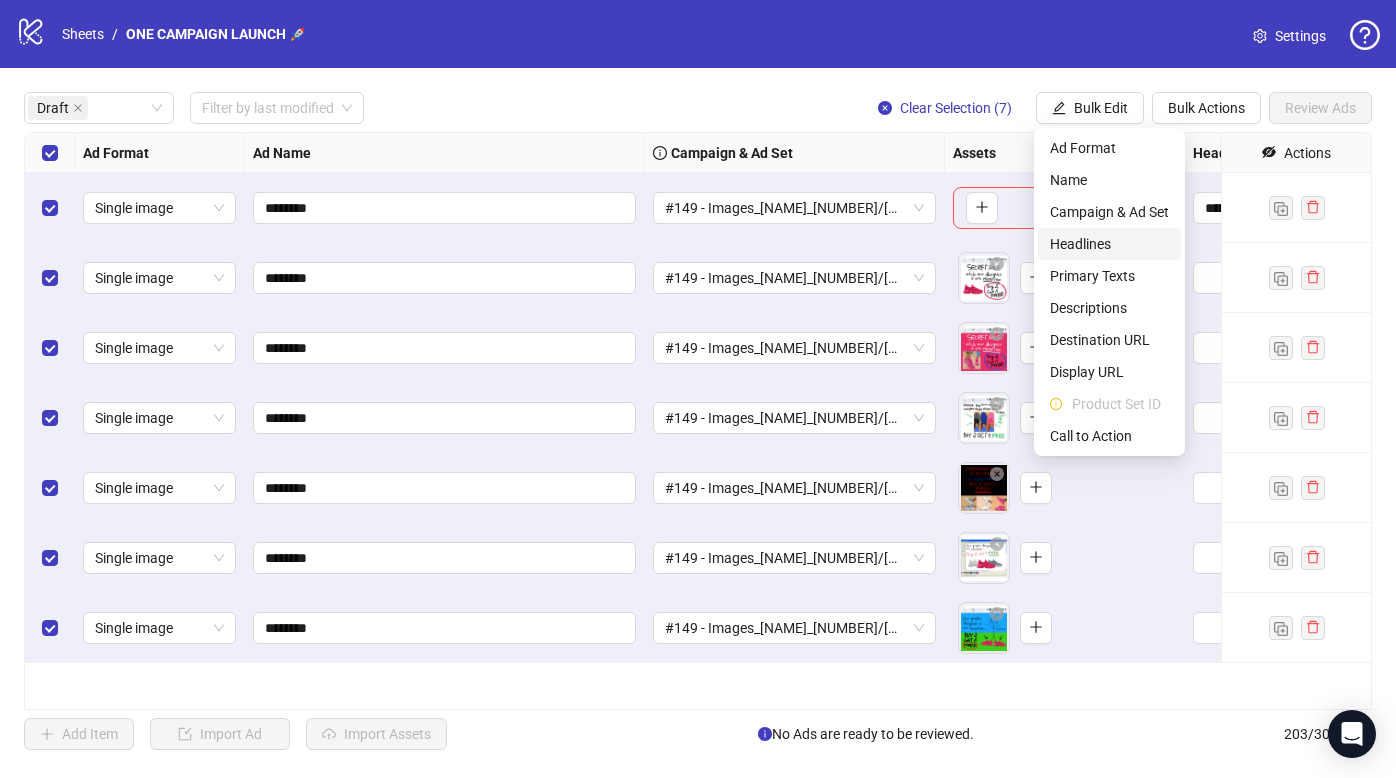 click on "Headlines" at bounding box center [1109, 244] 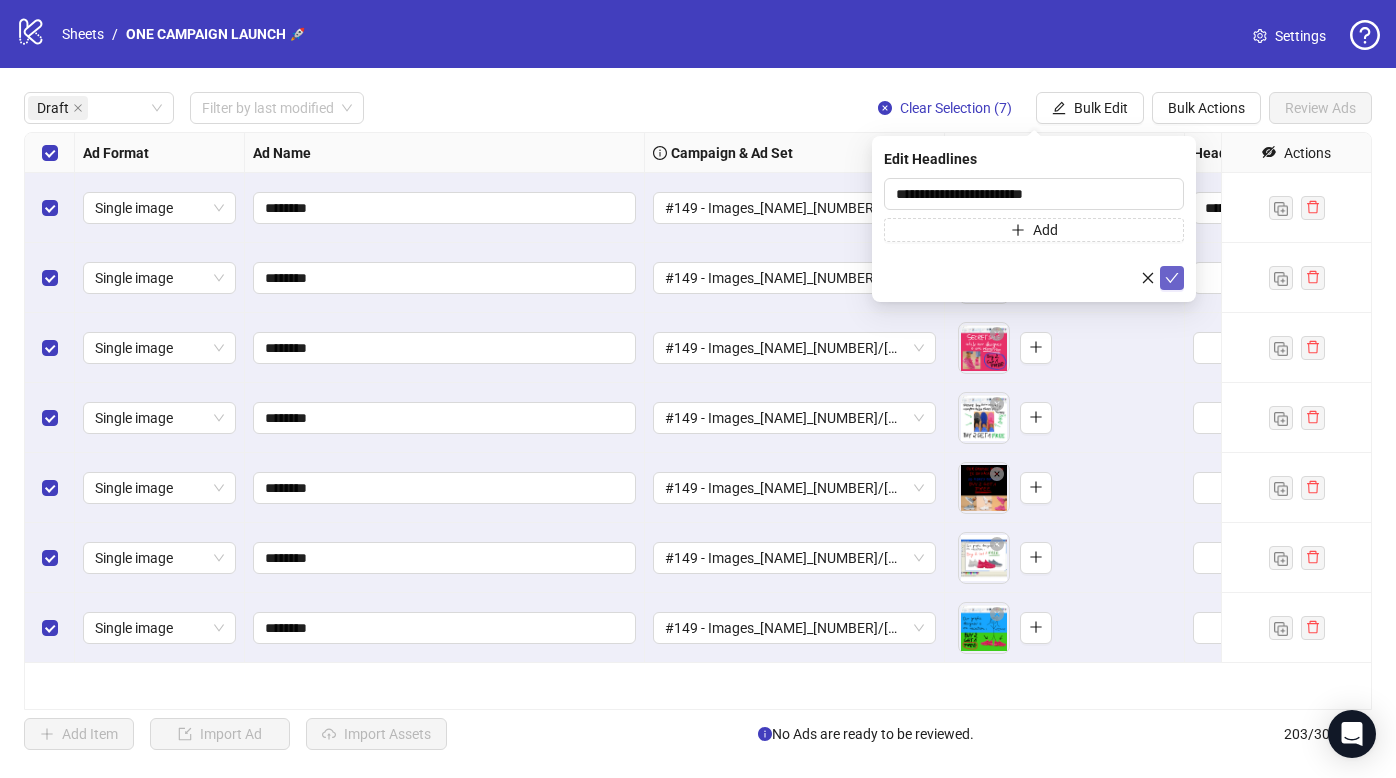 click at bounding box center (1172, 278) 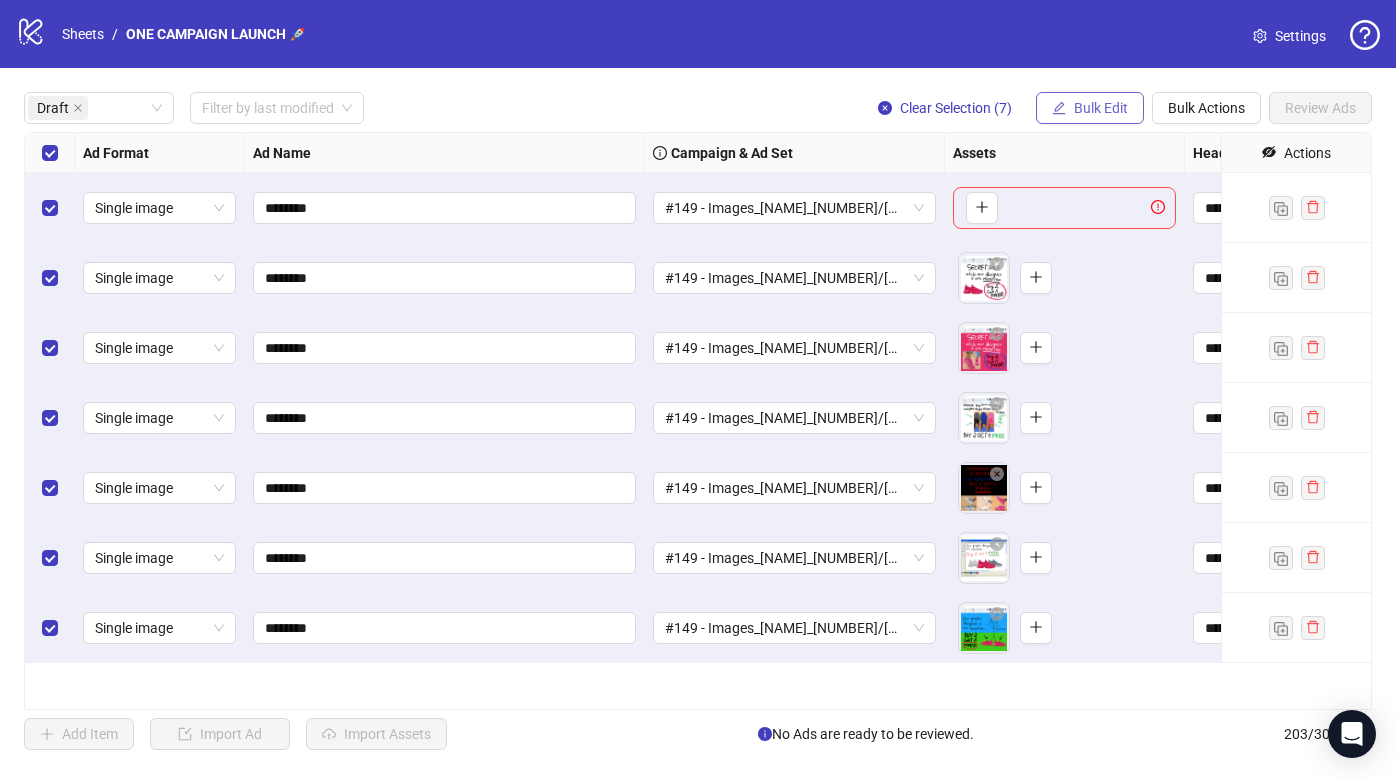 click on "Bulk Edit" at bounding box center (1101, 108) 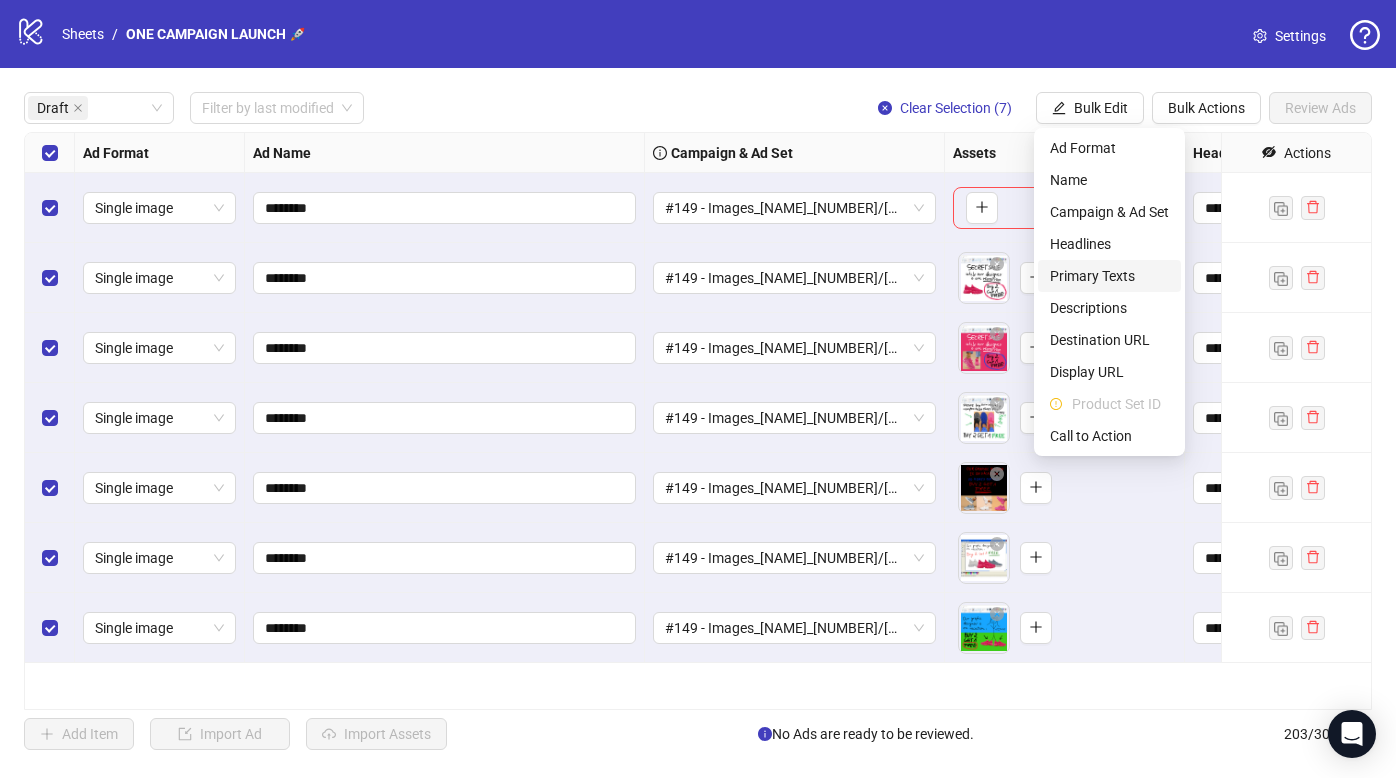 click on "Primary Texts" at bounding box center (1109, 276) 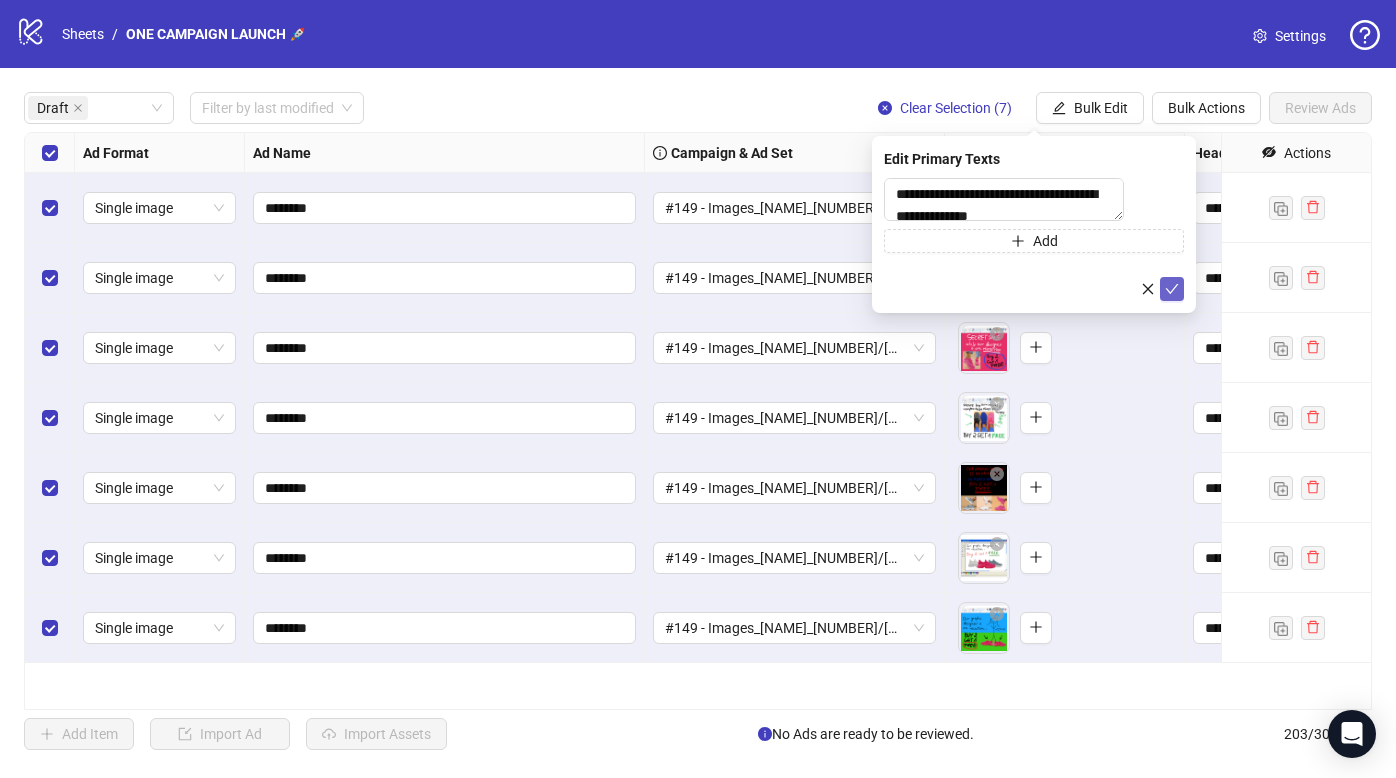 click at bounding box center [1172, 289] 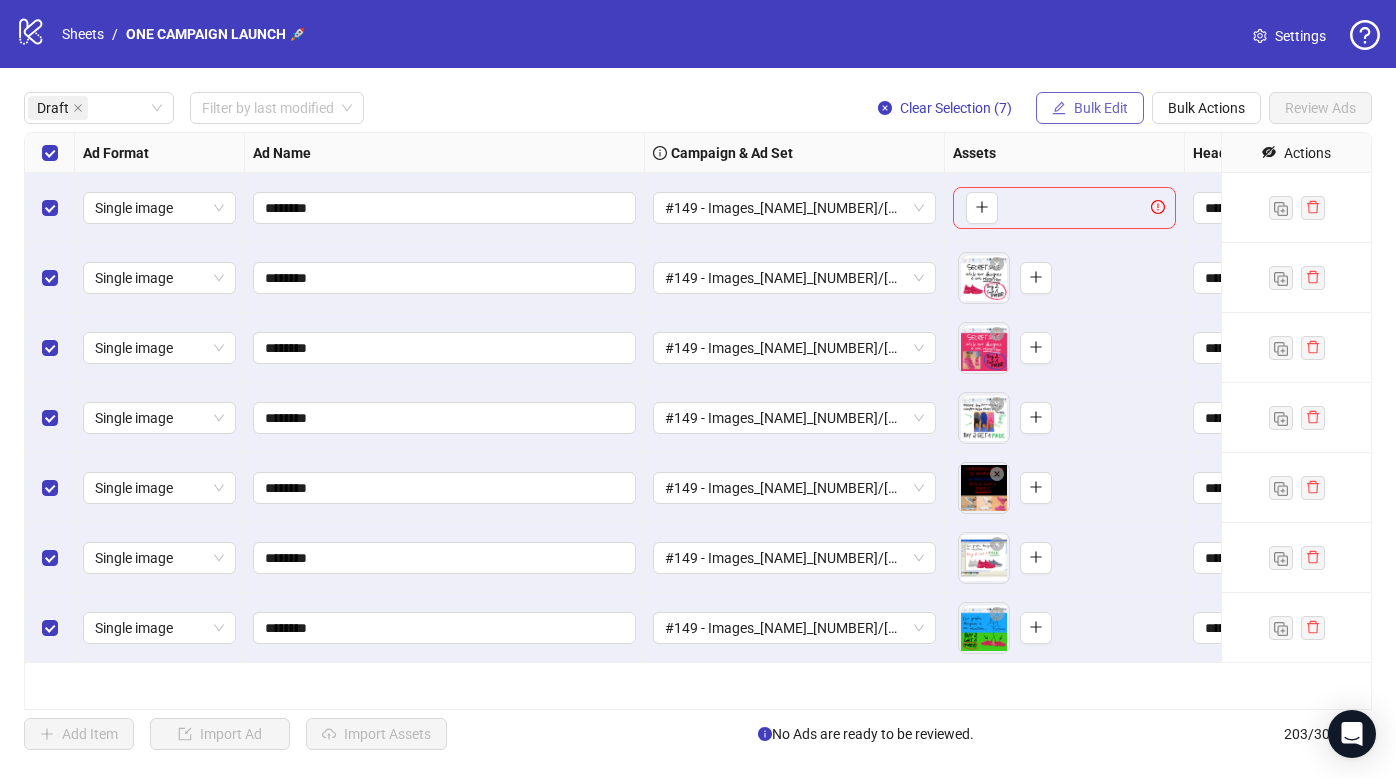 click on "Bulk Edit" at bounding box center [1101, 108] 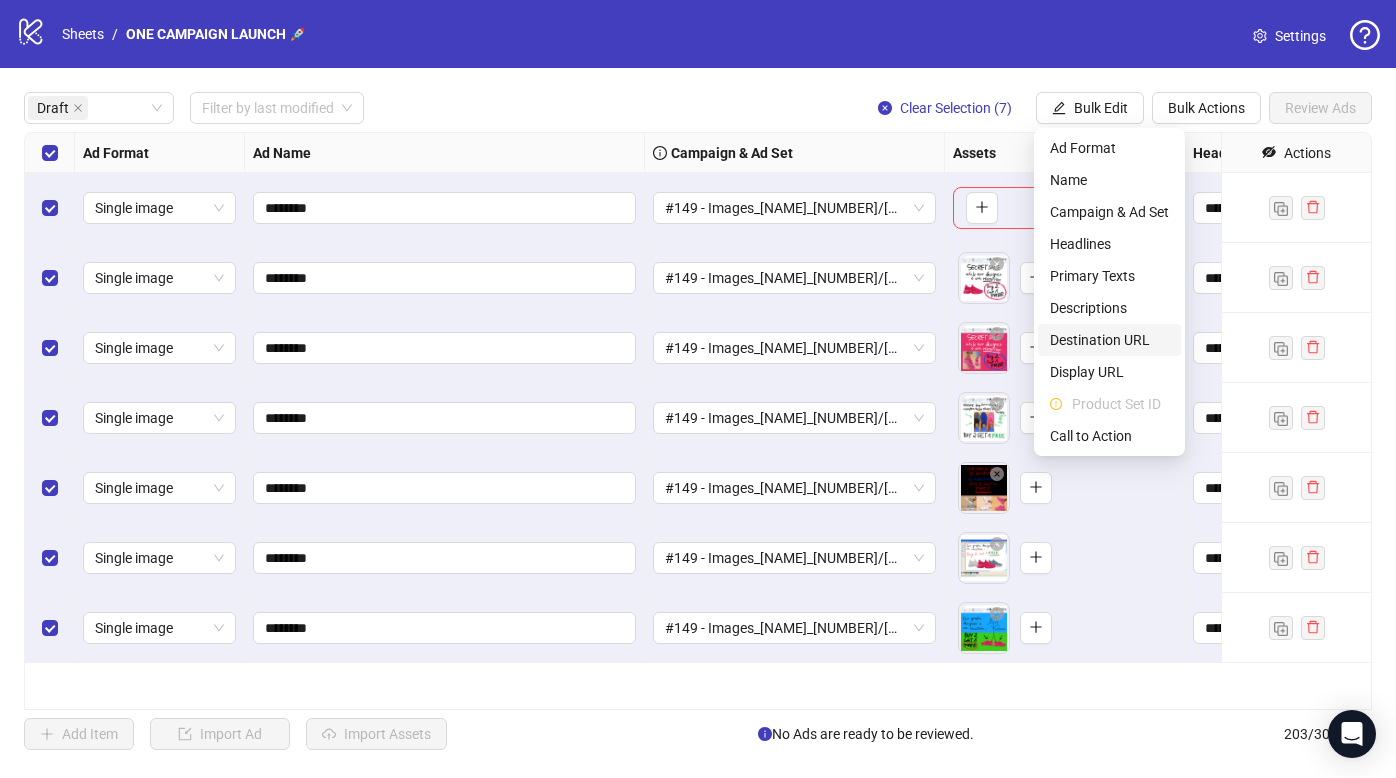 click on "Destination URL" at bounding box center [1109, 340] 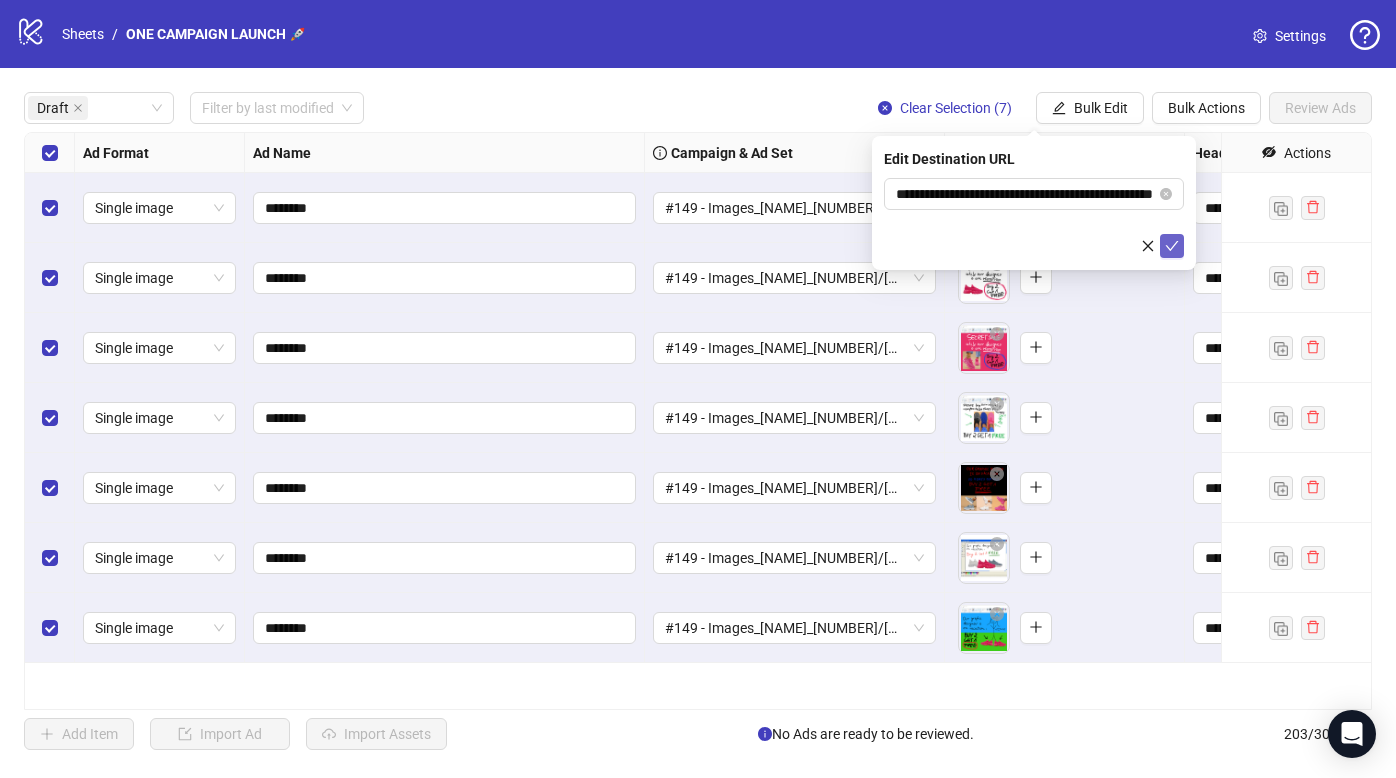 click at bounding box center (1172, 246) 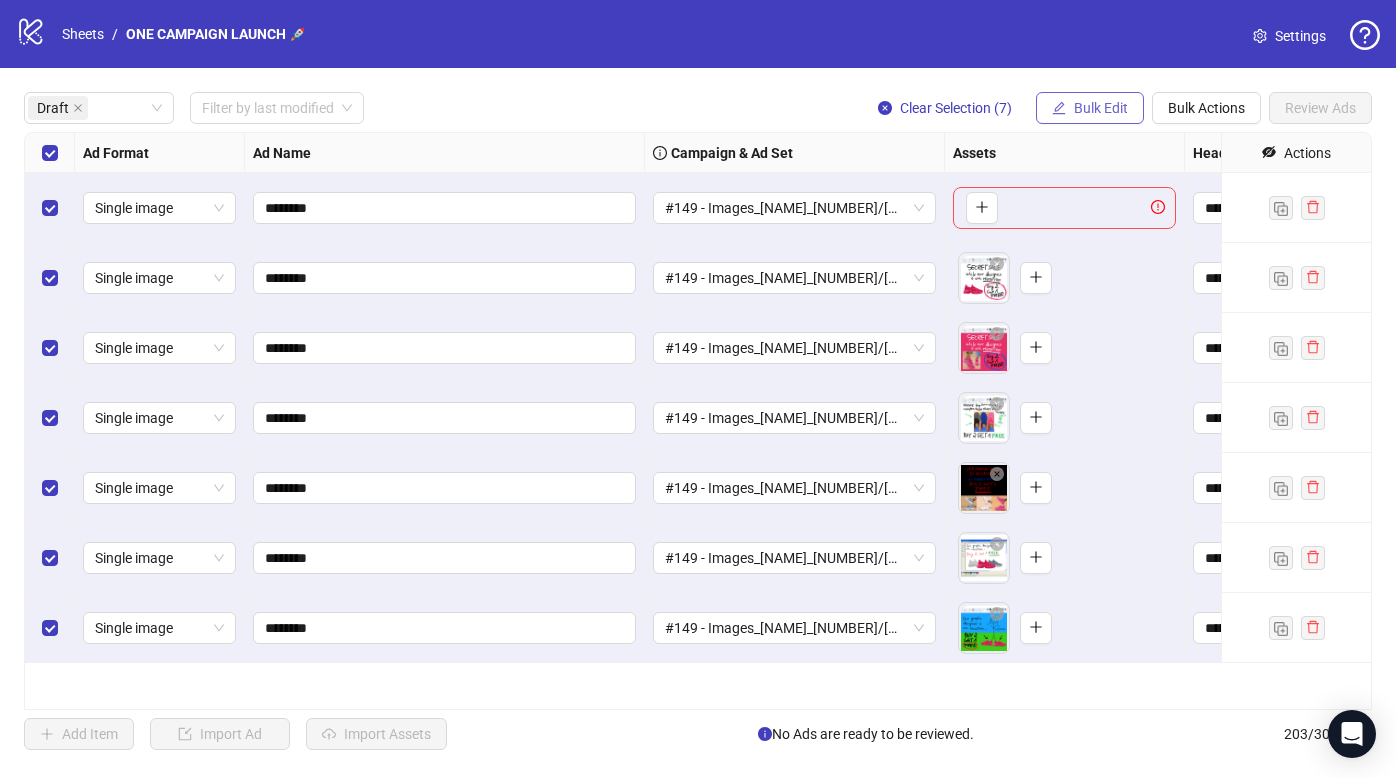 click on "Bulk Edit" at bounding box center [1101, 108] 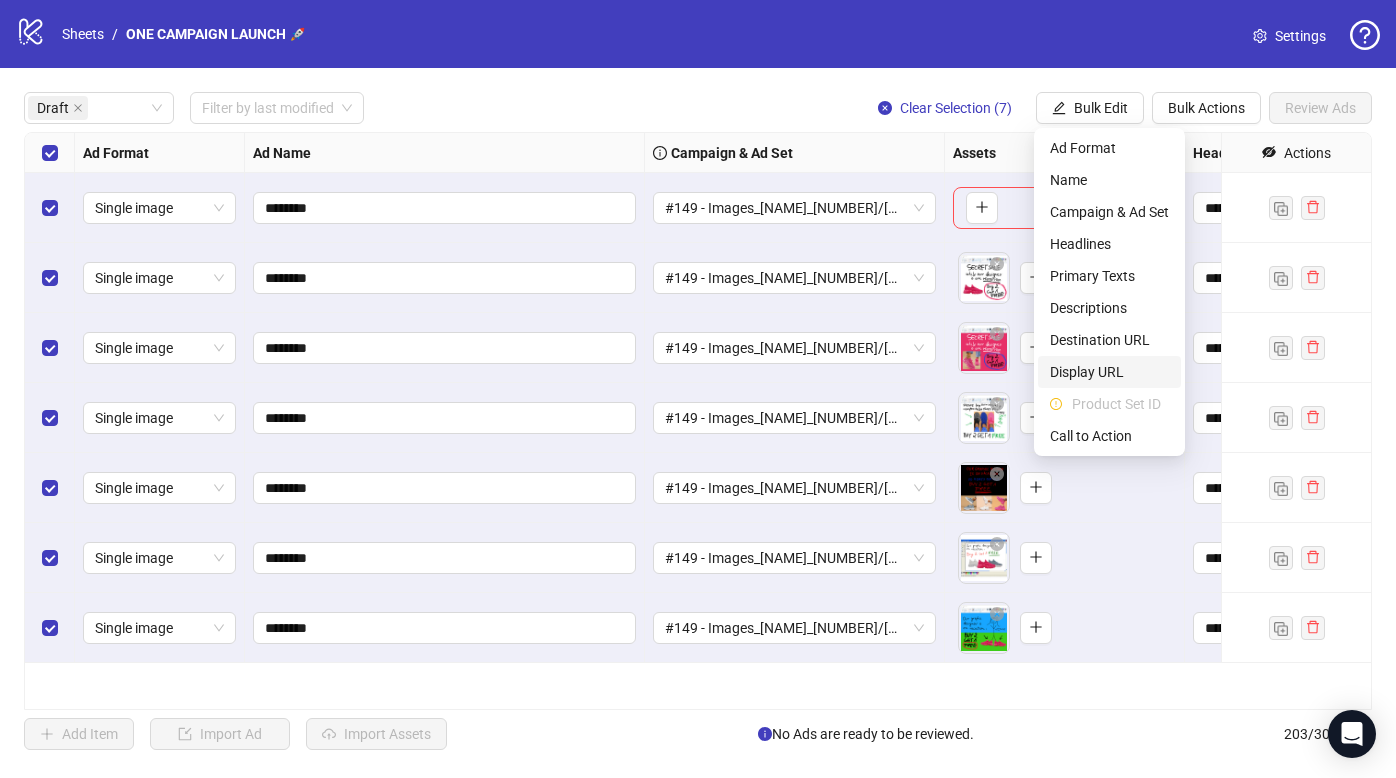 click on "Display URL" at bounding box center [1109, 372] 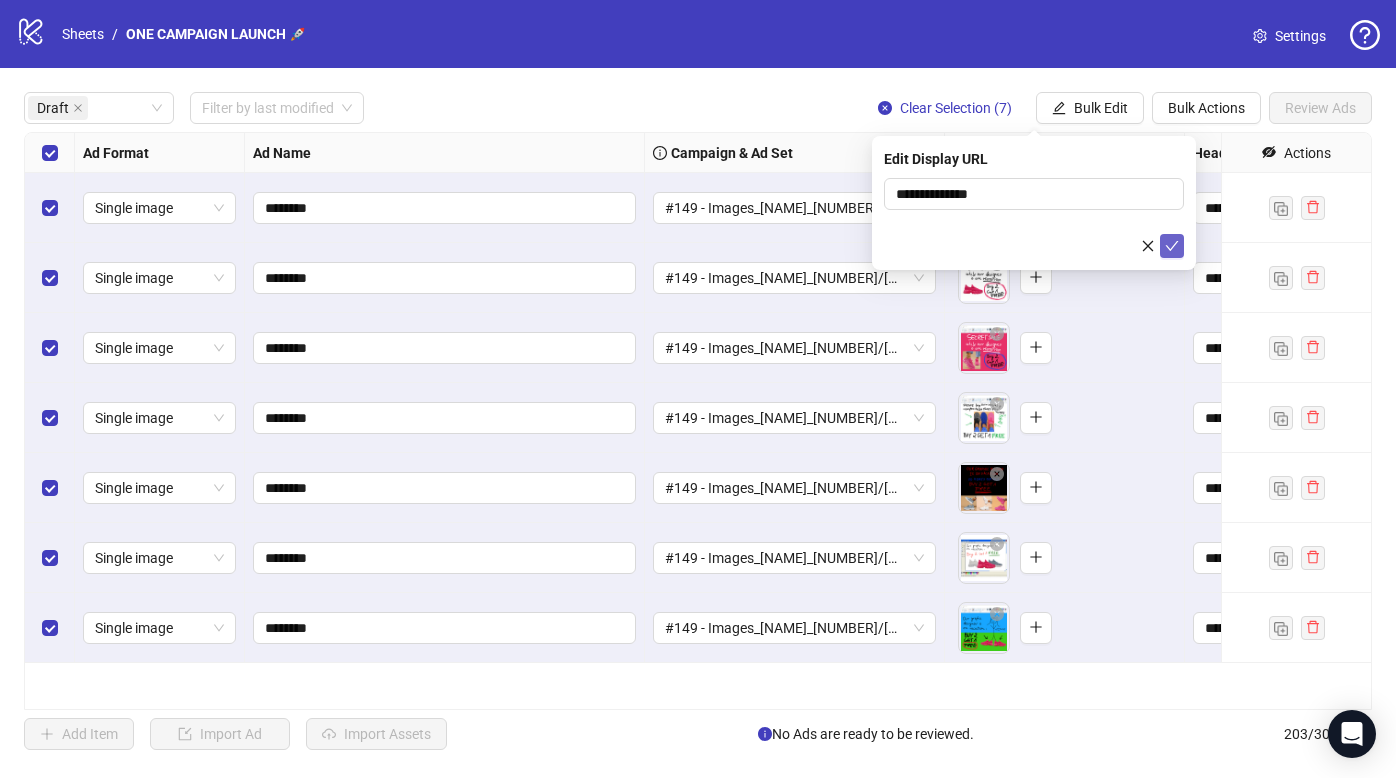 click on "**********" at bounding box center [1034, 218] 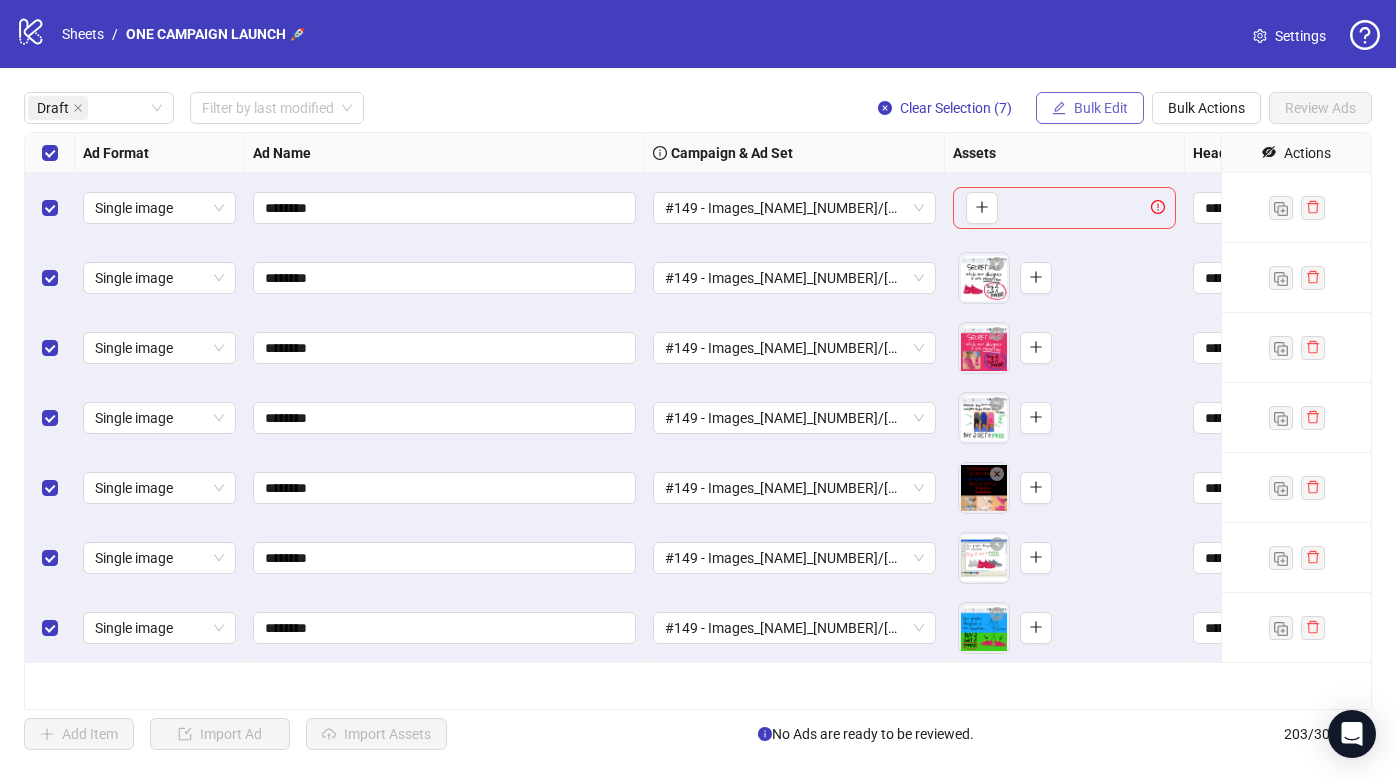 click on "Bulk Edit" at bounding box center [1090, 108] 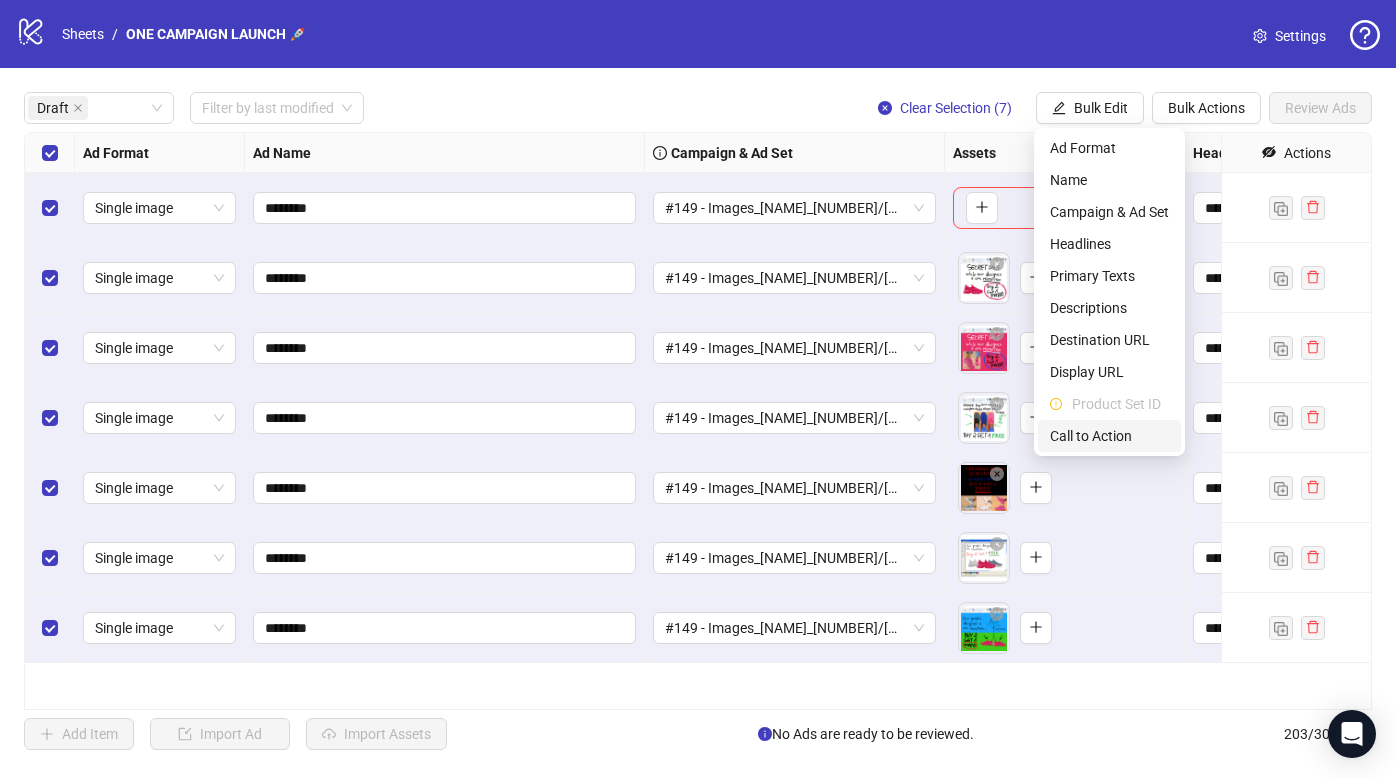 click on "Call to Action" at bounding box center [1109, 436] 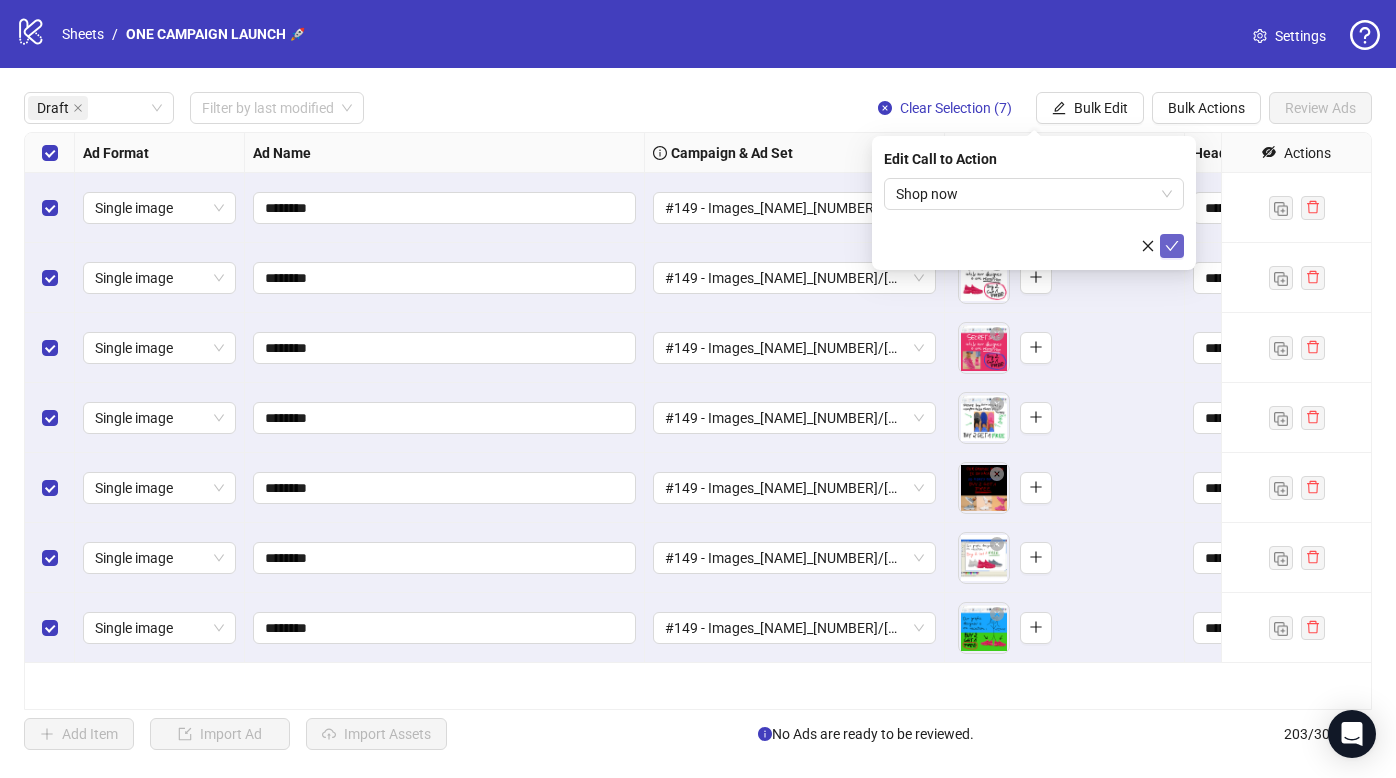 click at bounding box center [1172, 246] 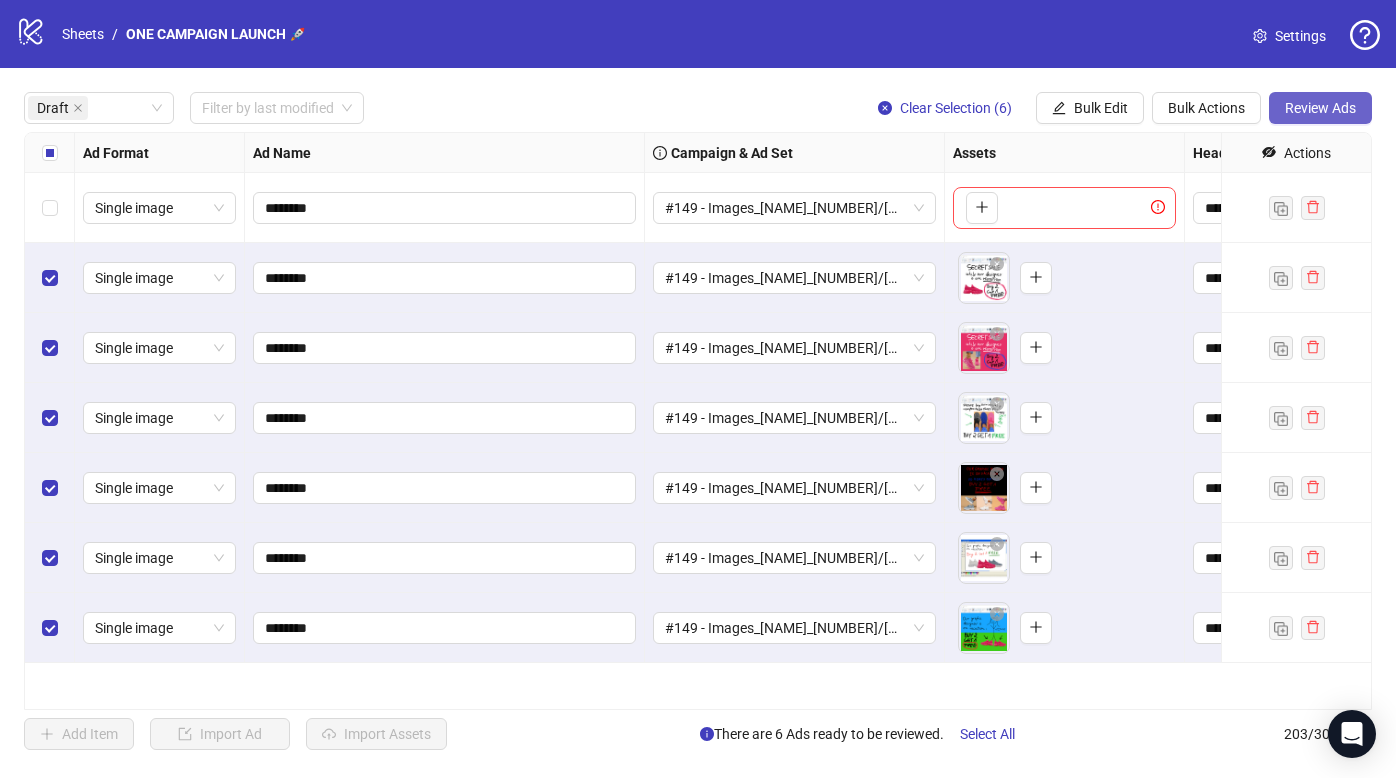 click on "Review Ads" at bounding box center [1320, 108] 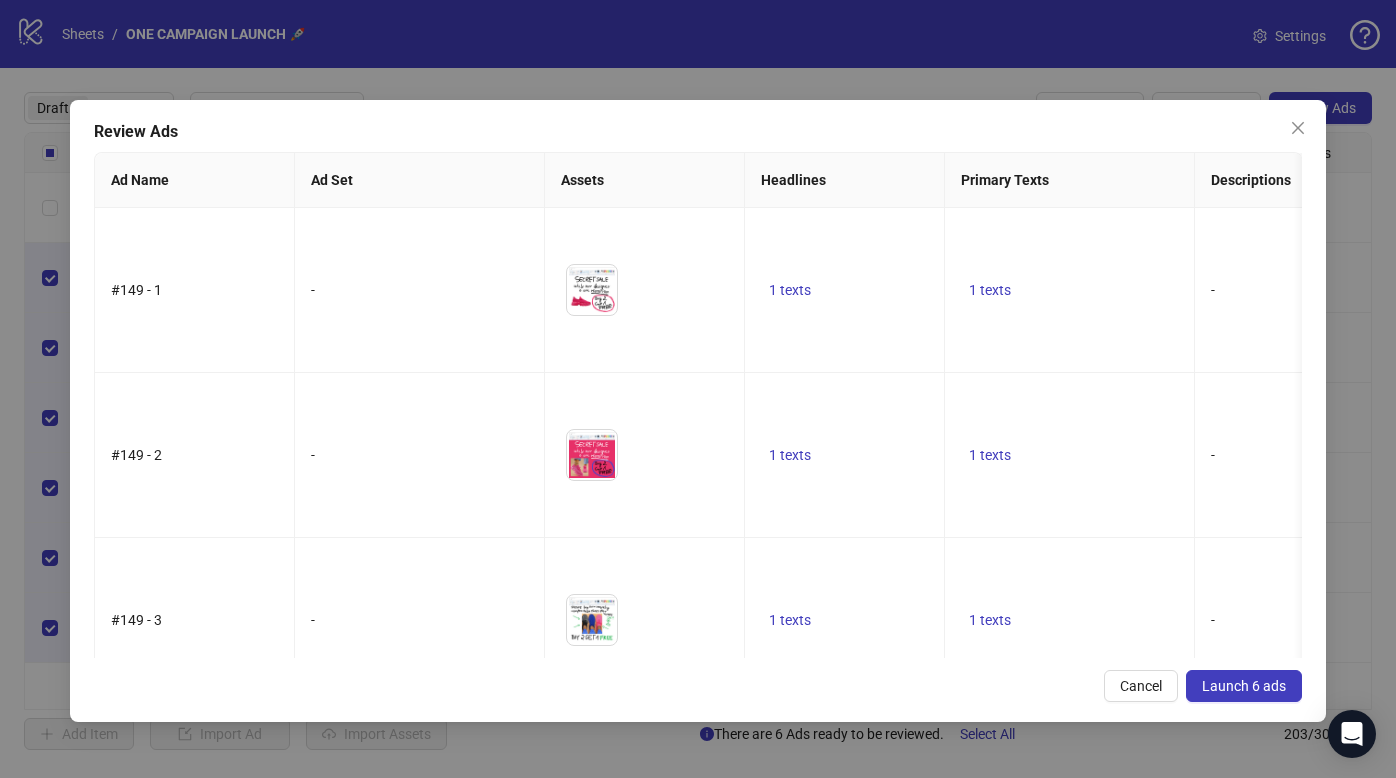 drag, startPoint x: 1249, startPoint y: 671, endPoint x: 1254, endPoint y: 662, distance: 10.29563 